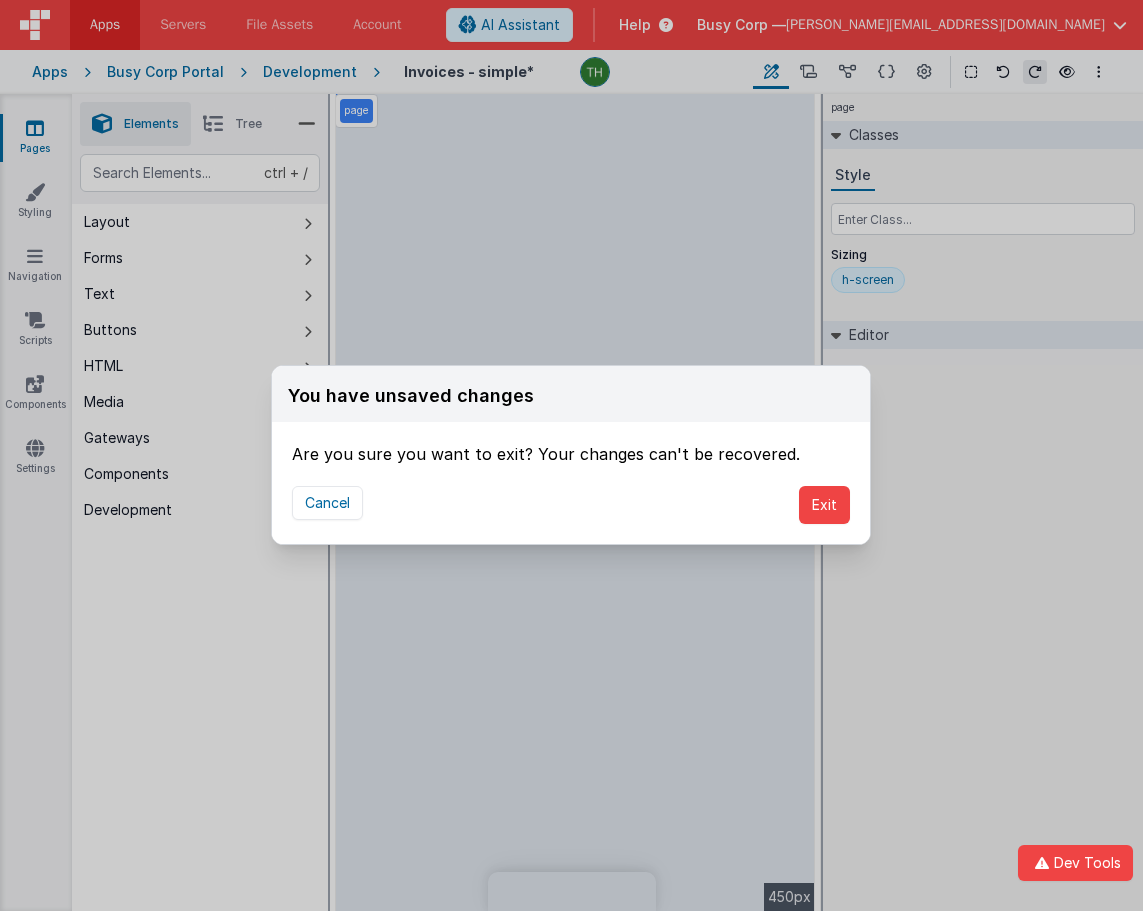 scroll, scrollTop: 0, scrollLeft: 0, axis: both 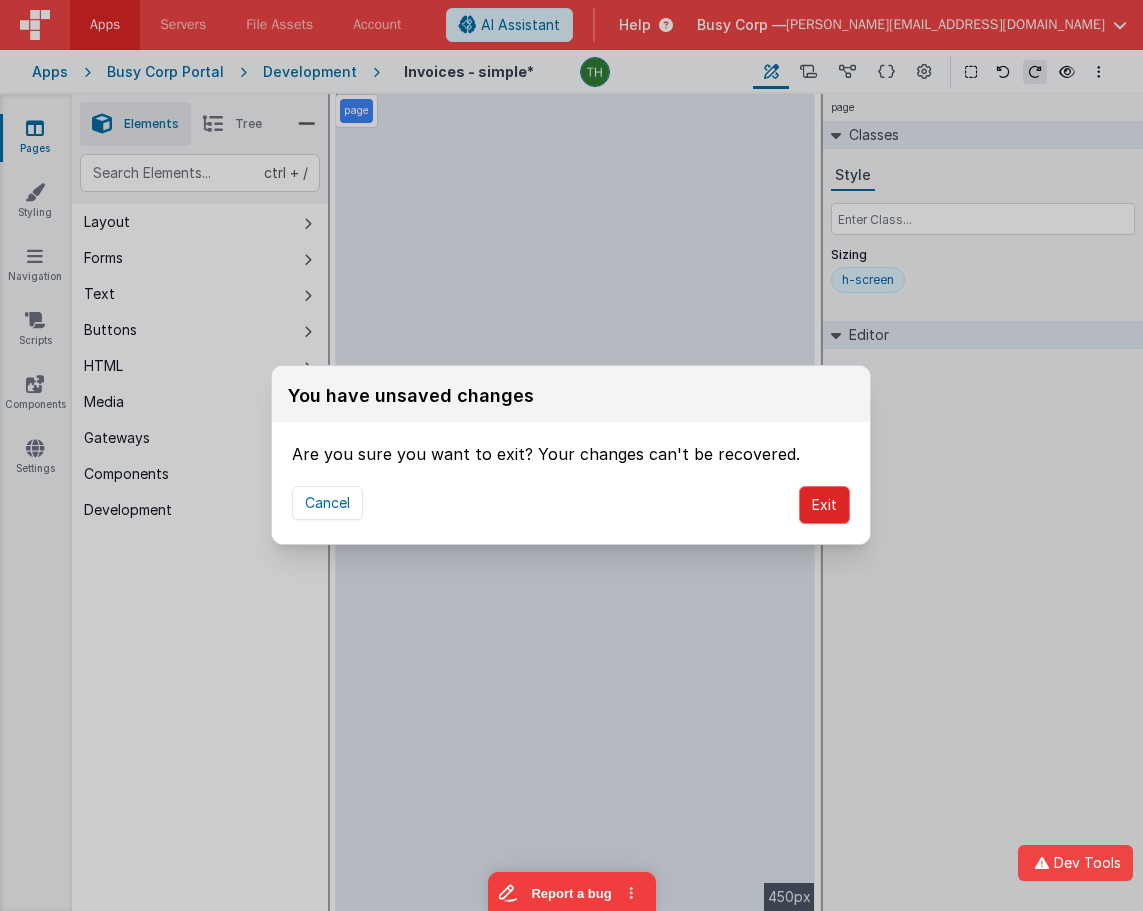 click on "Exit" at bounding box center (824, 505) 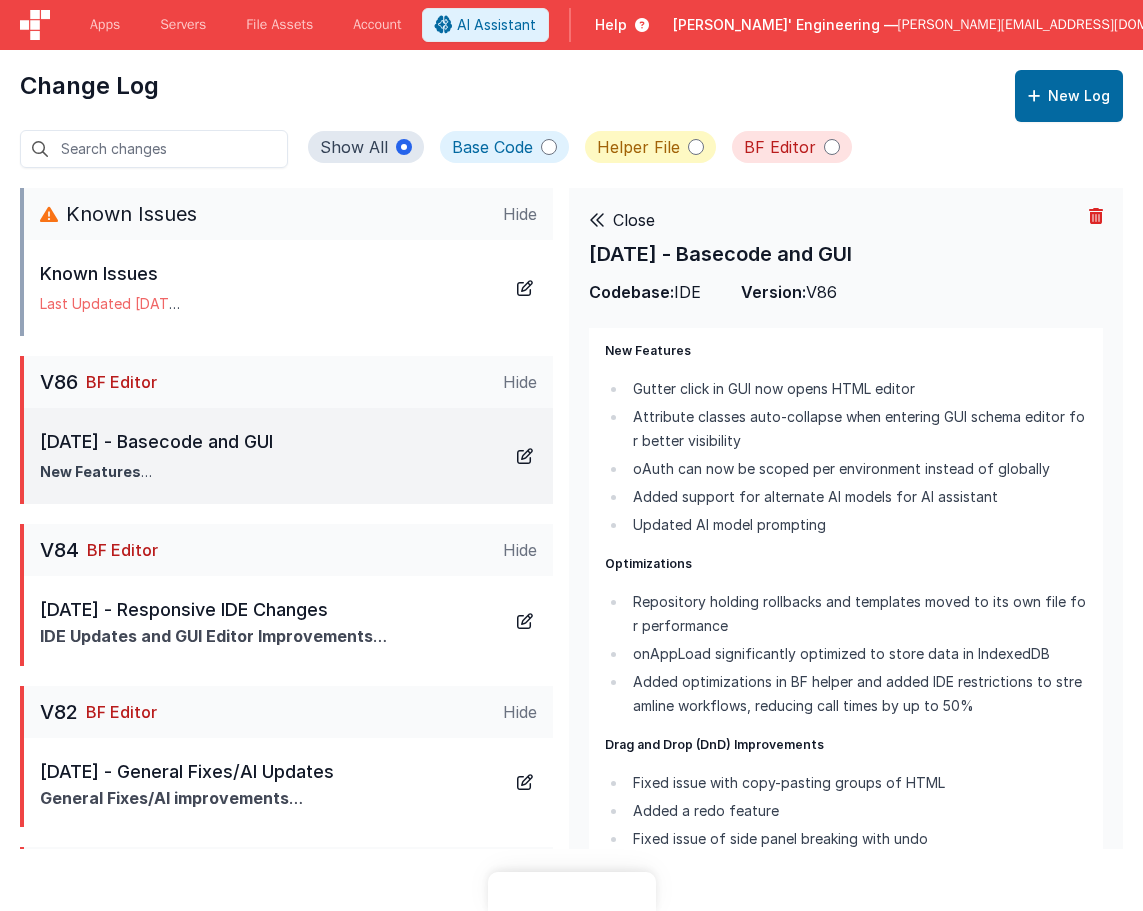 scroll, scrollTop: 0, scrollLeft: 0, axis: both 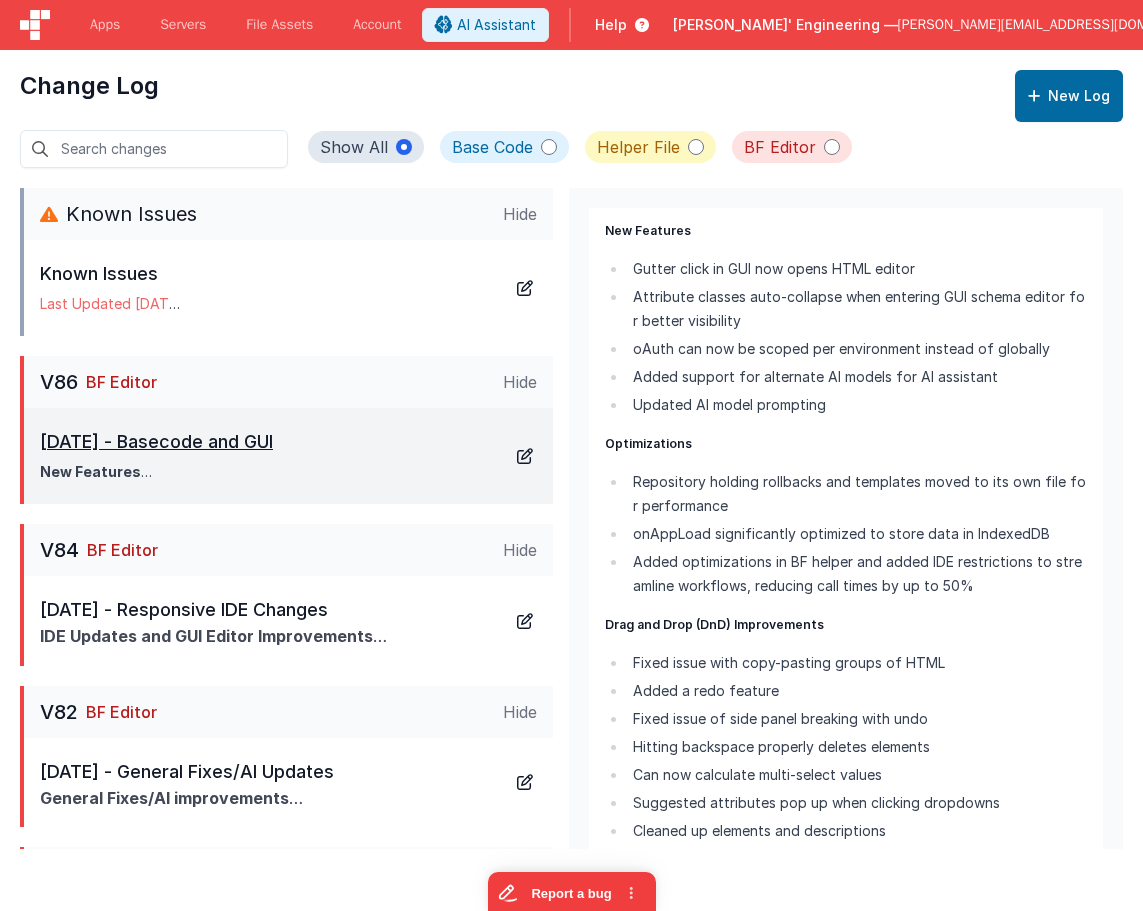 click at bounding box center (525, 456) 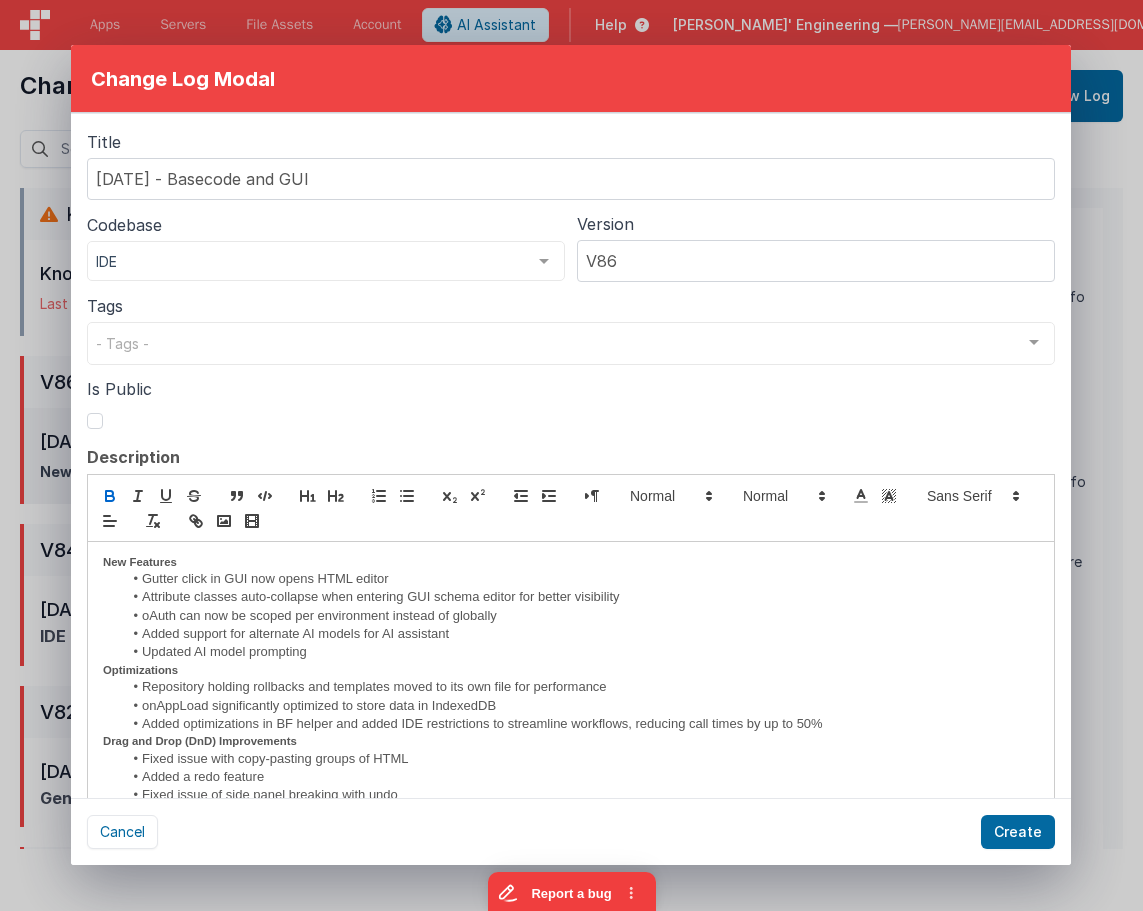 scroll, scrollTop: 0, scrollLeft: 0, axis: both 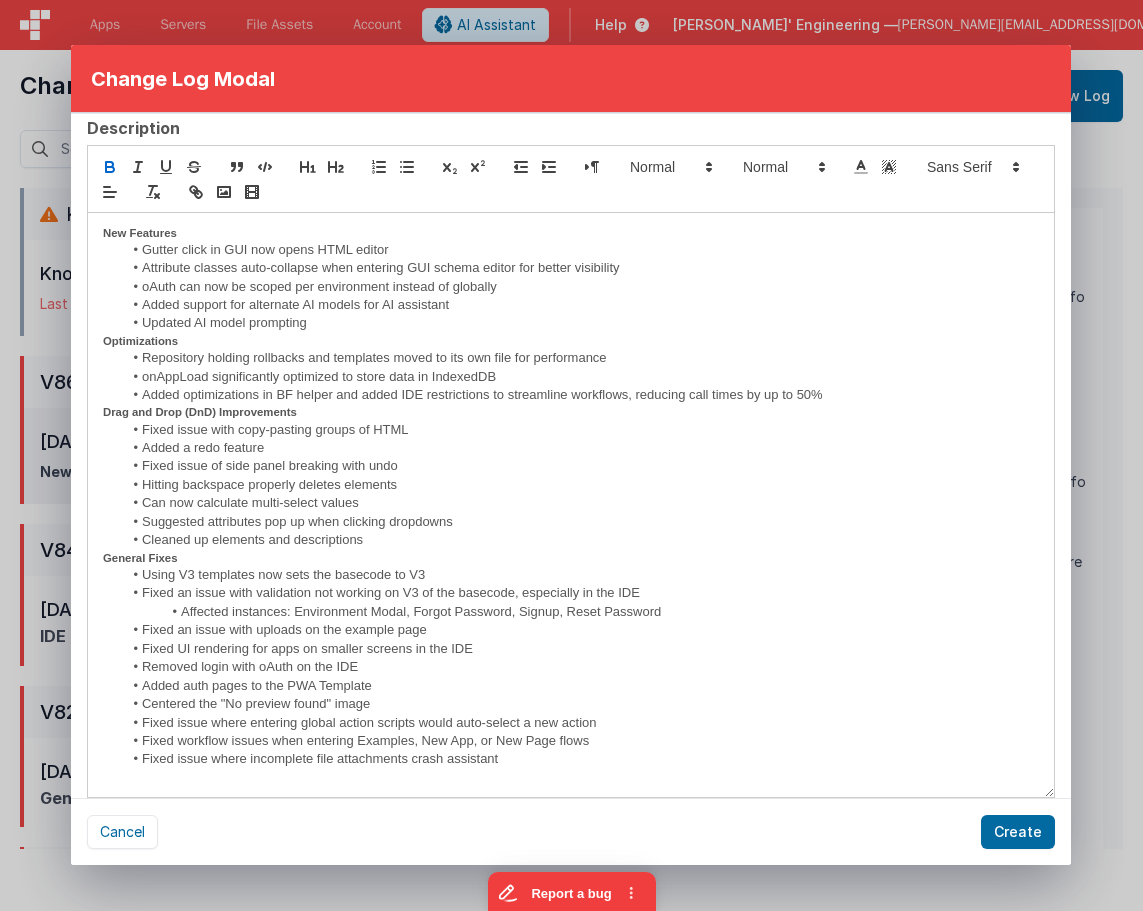 click on "Affected instances: Environment Modal, Forgot Password, Signup, Reset Password" at bounding box center [581, 612] 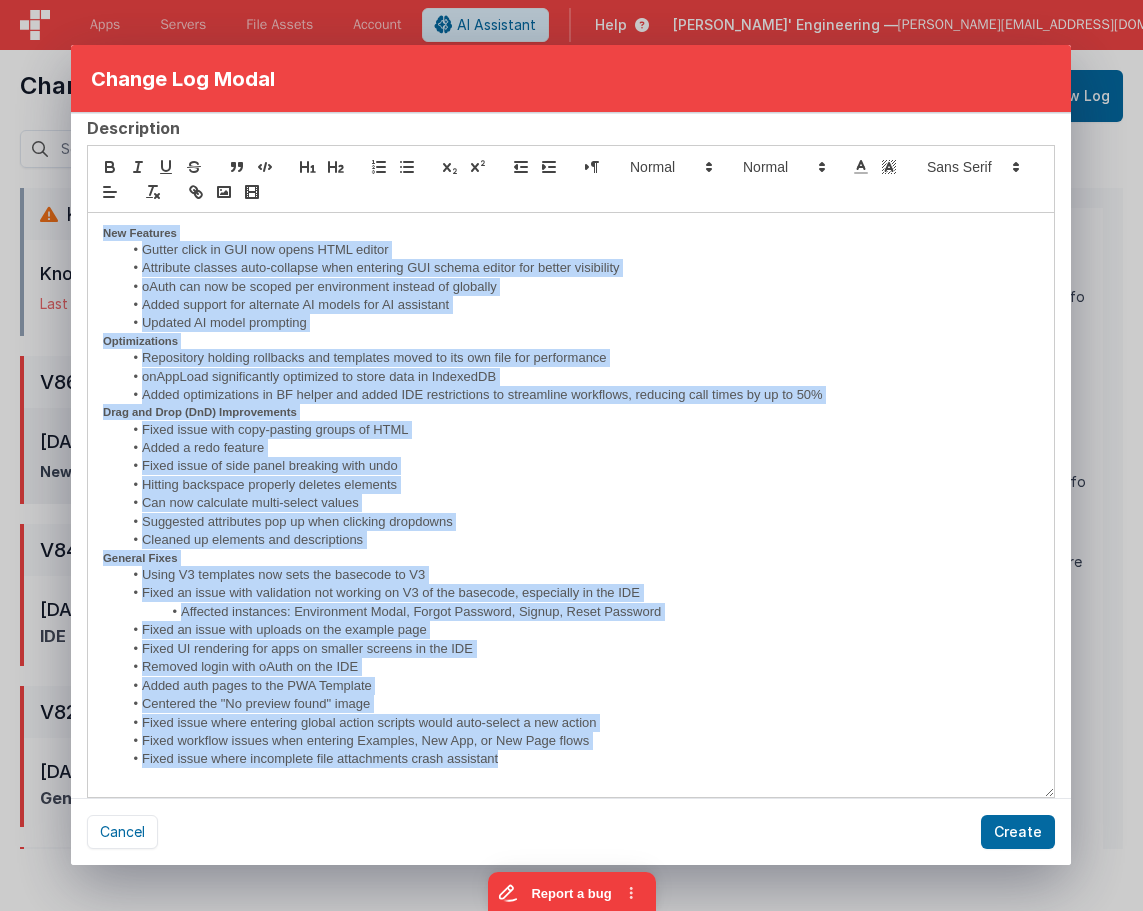 copy on "New Features Gutter click in GUI now opens HTML editor Attribute classes auto-collapse when entering GUI schema editor for better visibility oAuth can now be scoped per environment instead of globally Added support for alternate AI models for AI assistant Updated AI model prompting Optimizations Repository holding rollbacks and templates moved to its own file for performance onAppLoad significantly optimized to store data in IndexedDB Added optimizations in BF helper and added IDE restrictions to streamline workflows, reducing call times by up to 50% Drag and Drop (DnD) Improvements Fixed issue with copy-pasting groups of HTML Added a redo feature Fixed issue of side panel breaking with undo Hitting backspace properly deletes elements Can now calculate multi-select values Suggested attributes pop up when clicking dropdowns Cleaned up elements and descriptions General Fixes Using V3 templates now sets the basecode to V3 Fixed an issue with validation not working on V3 of the basecode, especially in the IDE ..." 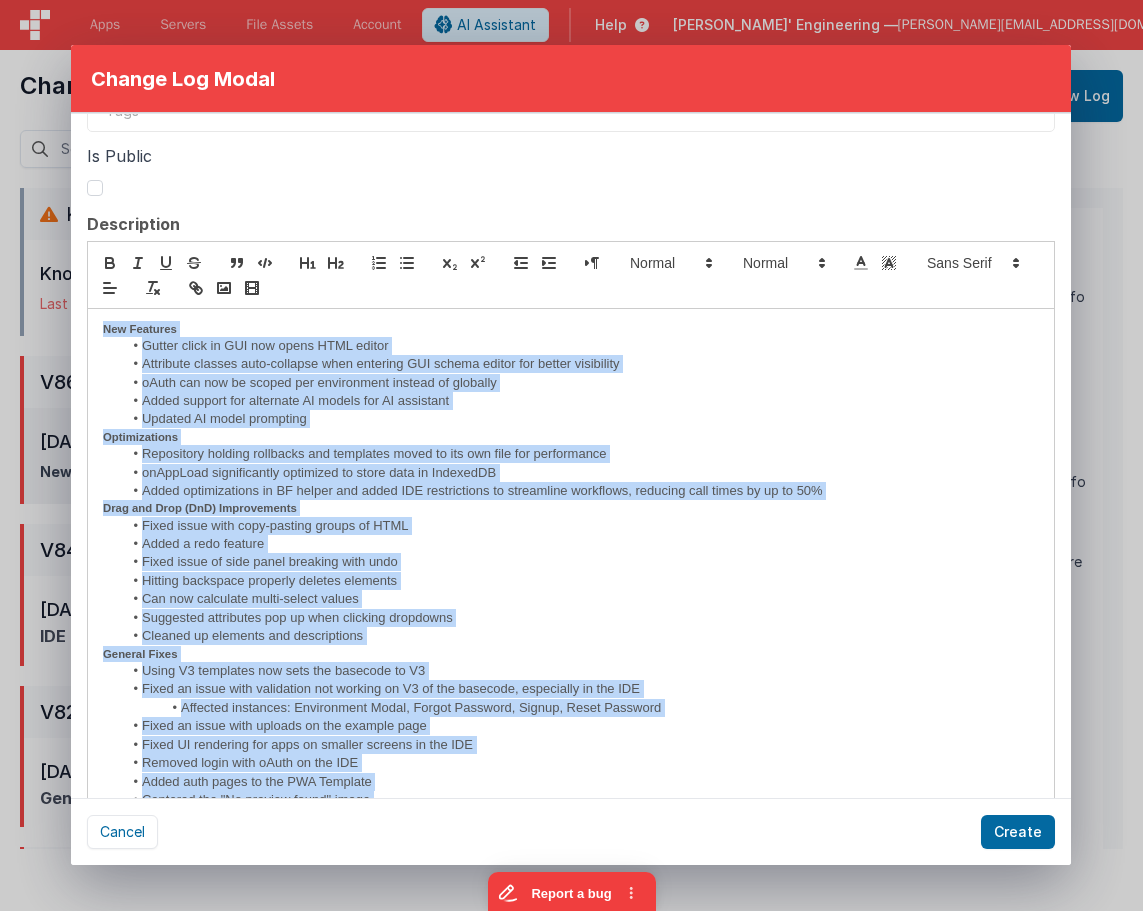 scroll, scrollTop: 91, scrollLeft: 0, axis: vertical 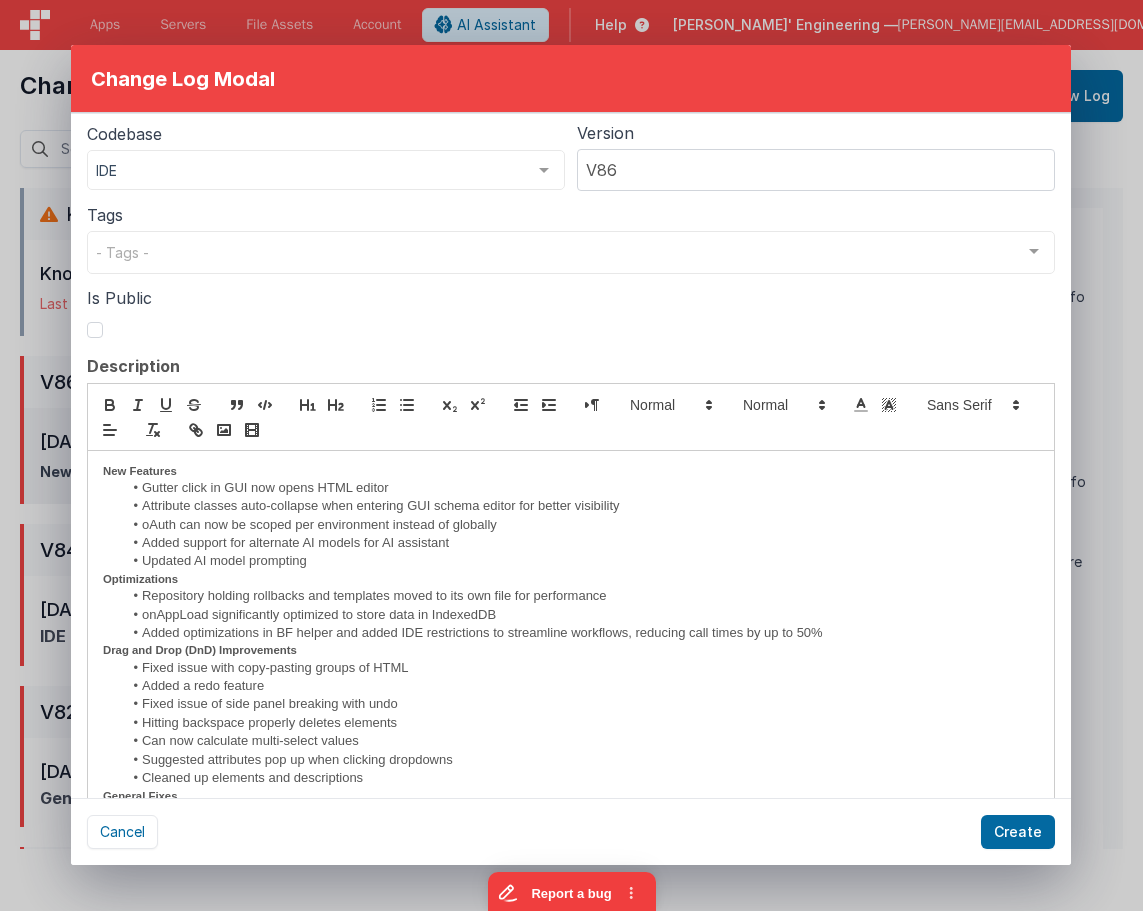 click on "Change Log Modal Title   [DATE] - Basecode and GUI   Codebase              IDE         Basecode   HelperFile   IDE   KnownIssues     No elements found. Consider changing the search query.   List is empty.     Version   V86   Tags
- Tags -
New Feature   Breaking Change   Bug Fix   Update   Chore     No elements found. Consider changing the search query.   List is empty.     Is Public   Description                                                                                                                                                                                                                                                                                                                                                                             New Features Gutter click in GUI now opens HTML editor Attribute classes auto-collapse when entering GUI schema editor for better visibility oAuth can now be scoped per environment instead of globally" at bounding box center [571, 455] 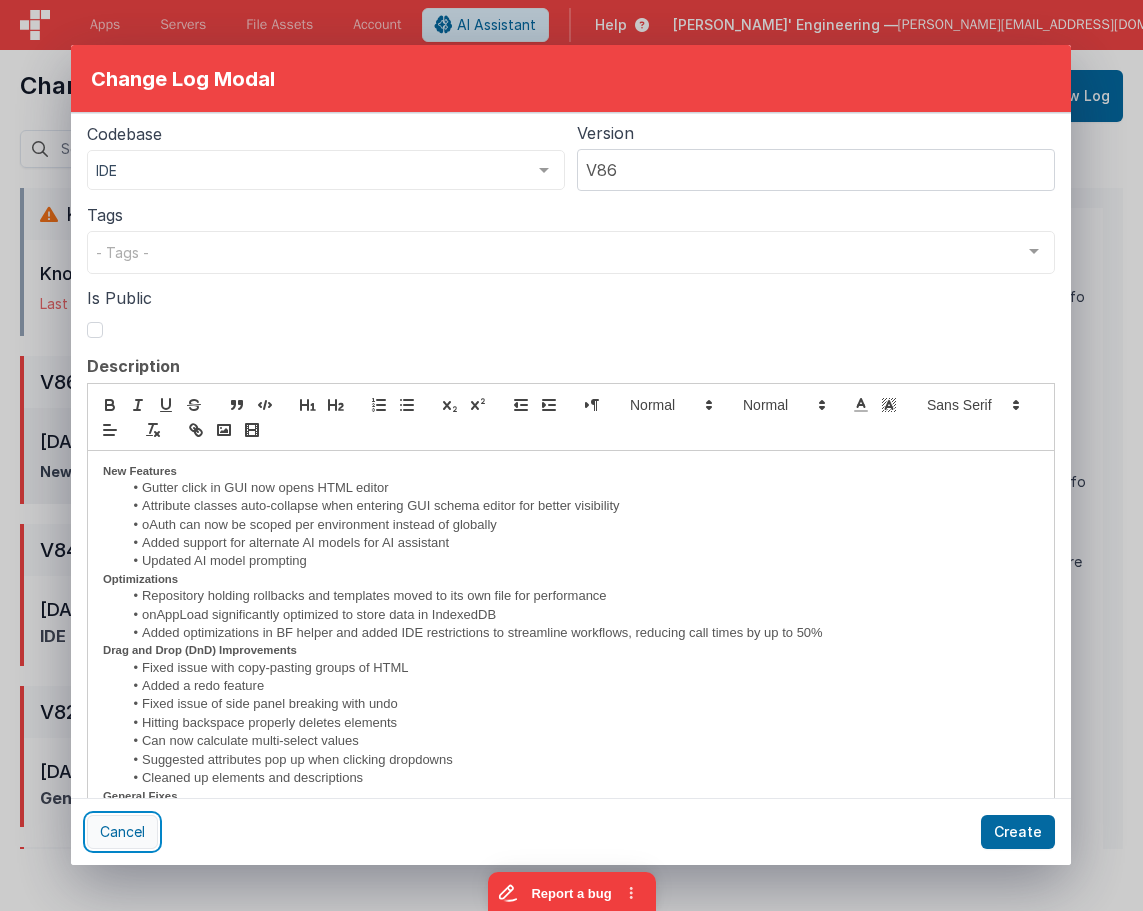 click on "Cancel" at bounding box center [122, 832] 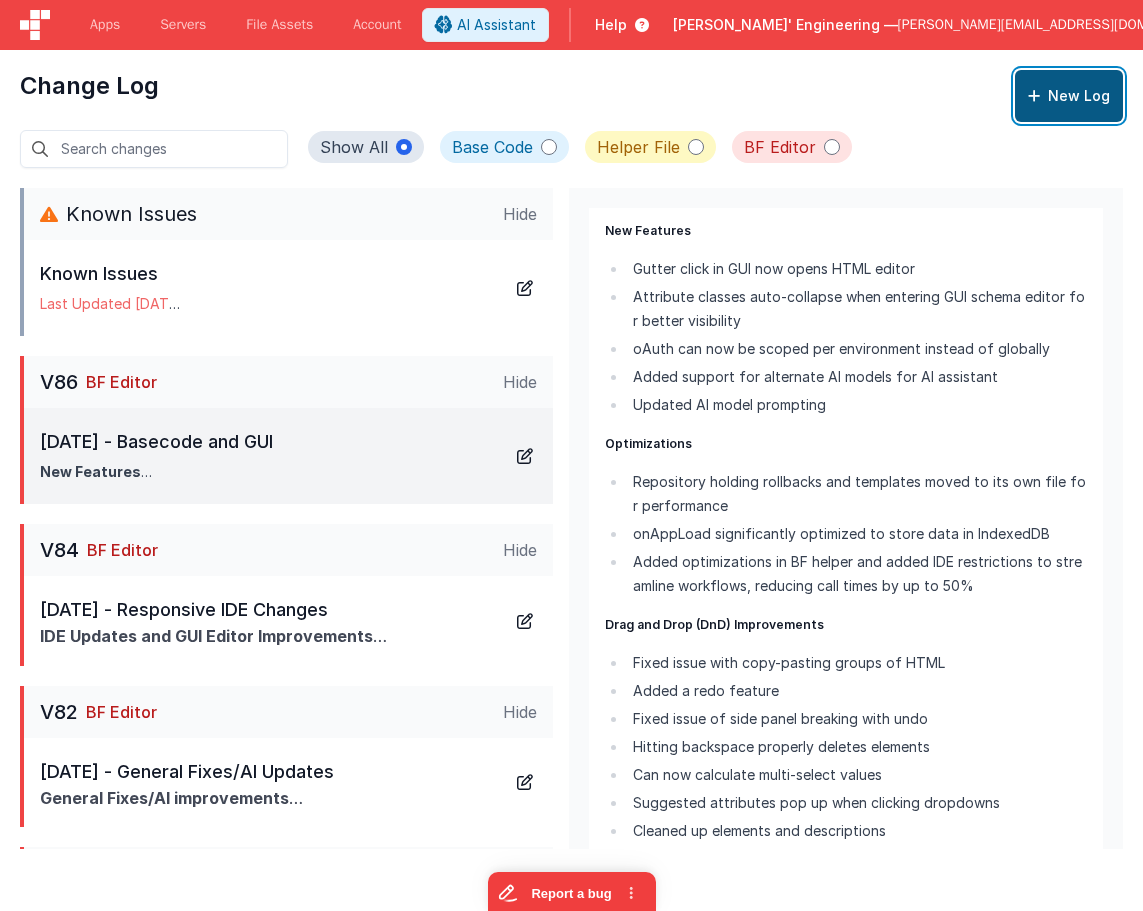 click on "New Log" at bounding box center (1069, 96) 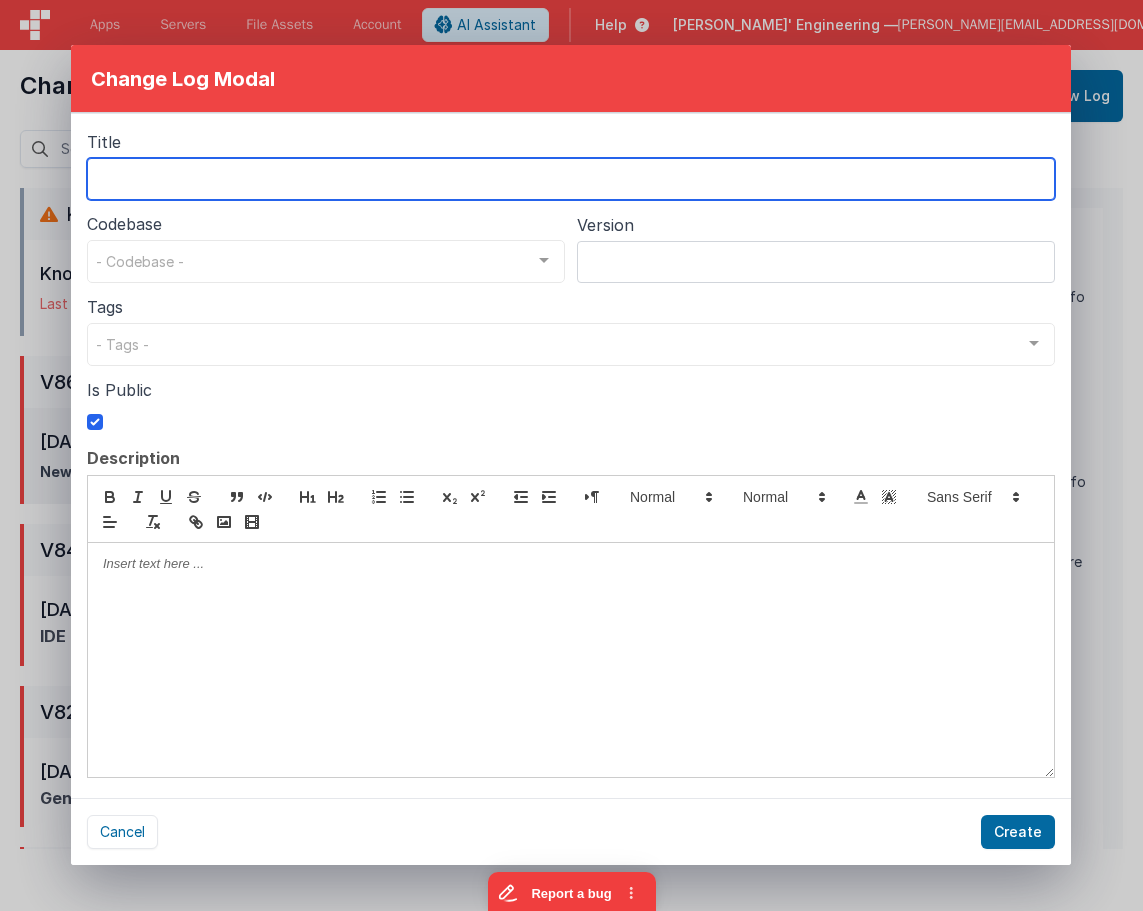 click at bounding box center [571, 179] 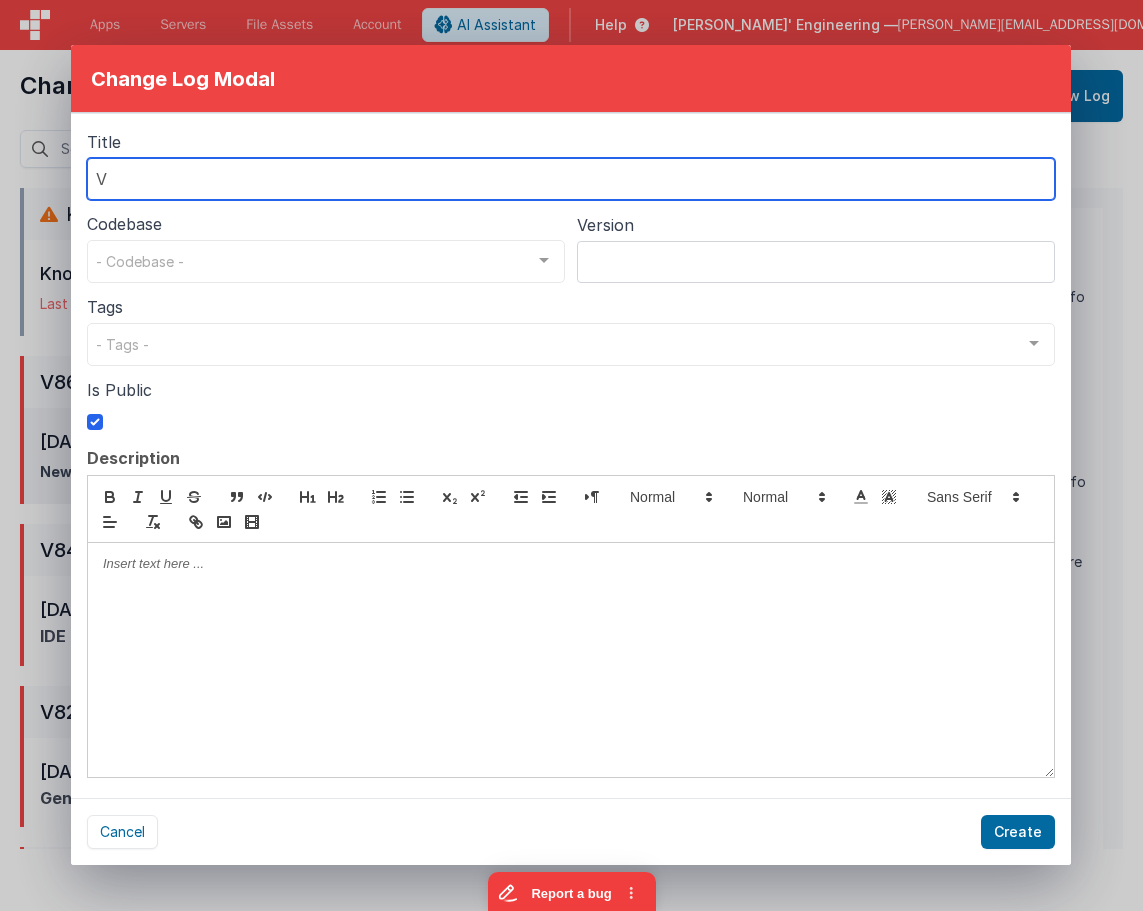 type on "V" 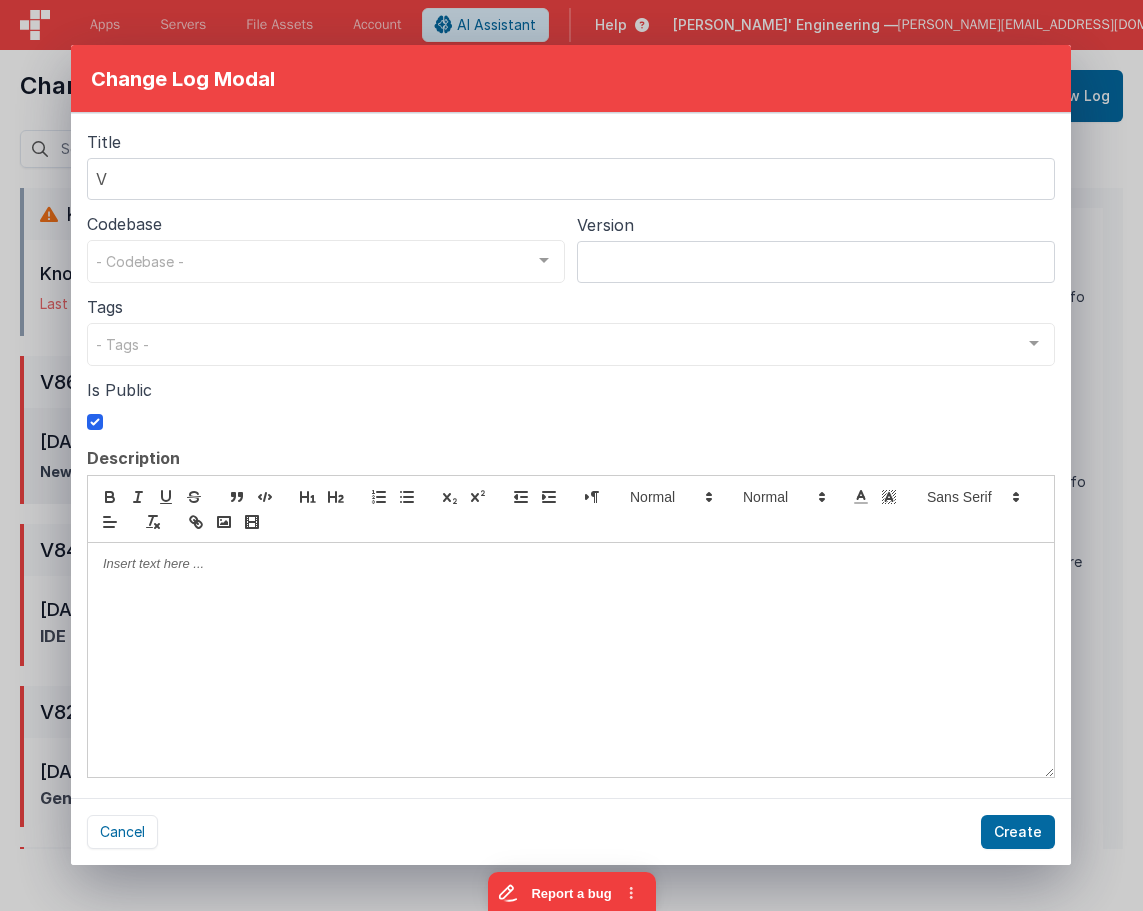 click at bounding box center (571, 660) 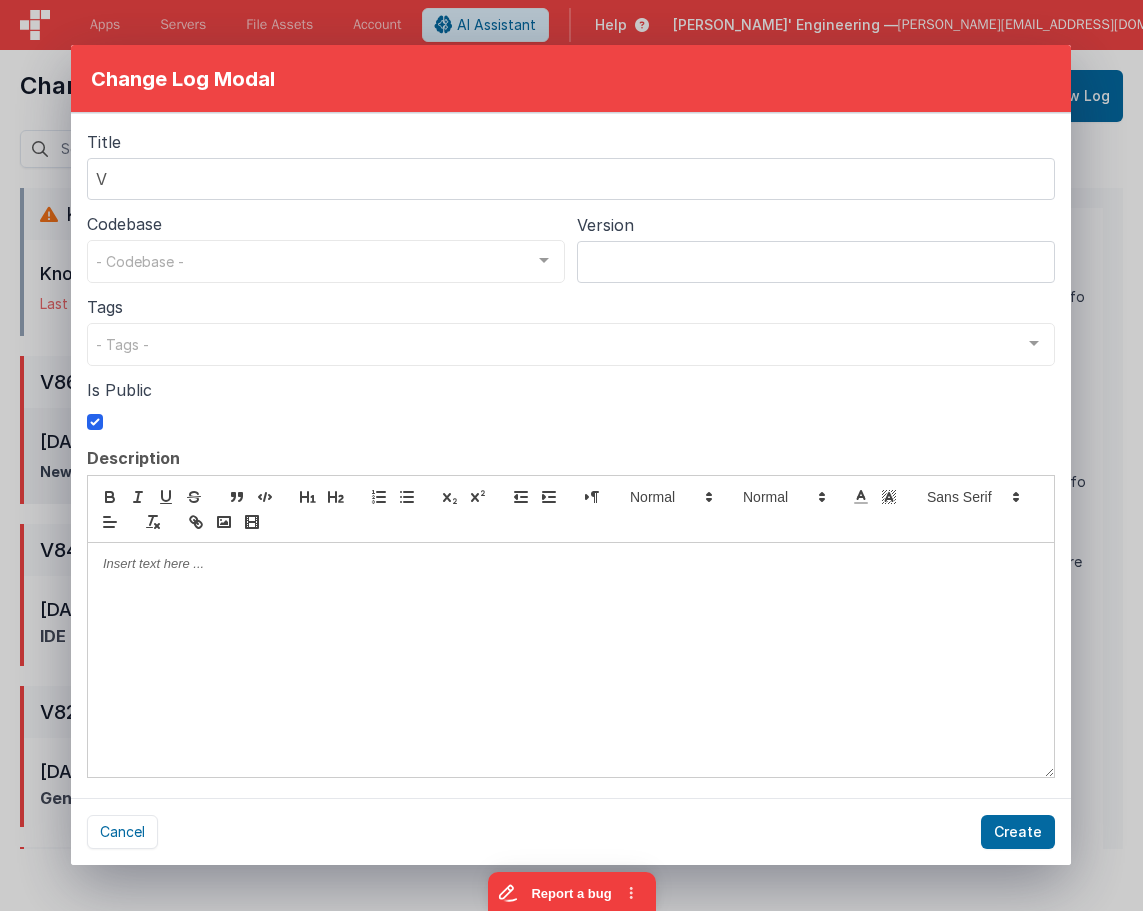 scroll, scrollTop: 0, scrollLeft: 0, axis: both 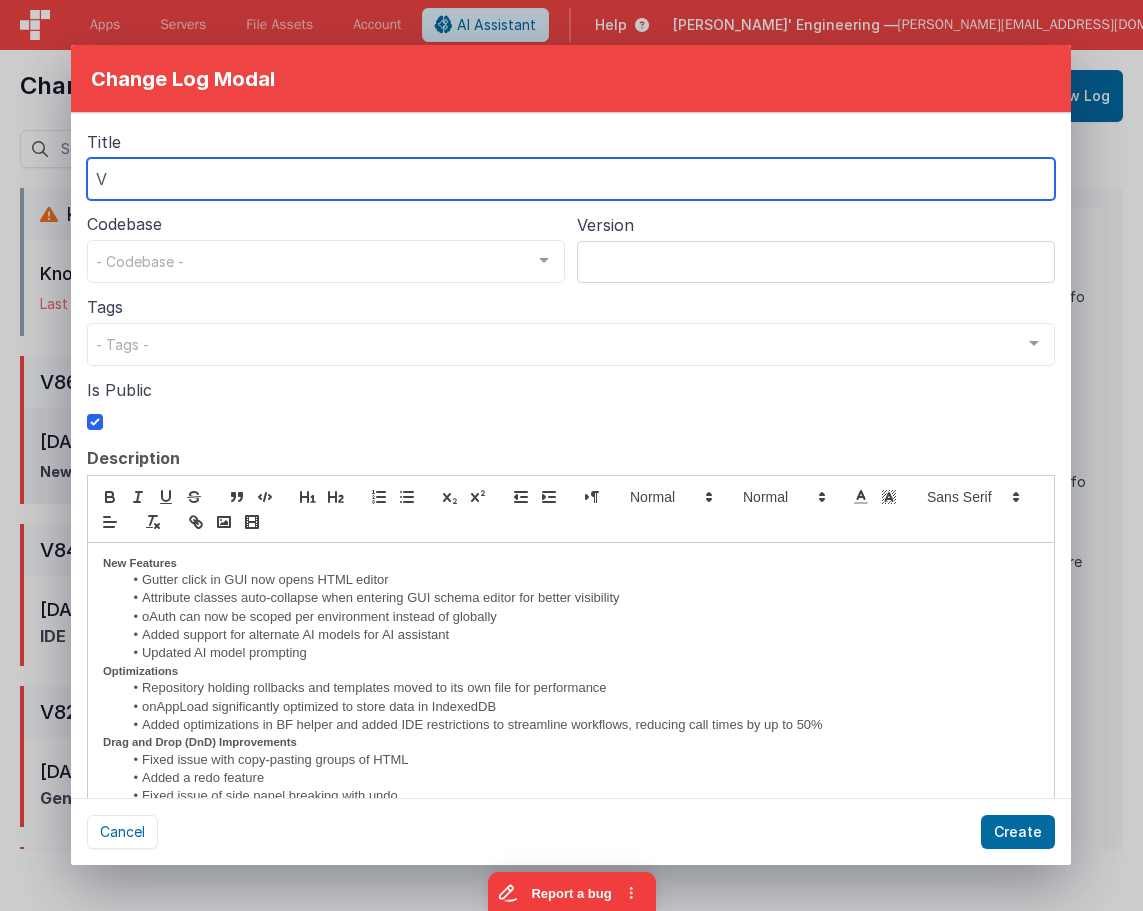 click on "V" at bounding box center [571, 179] 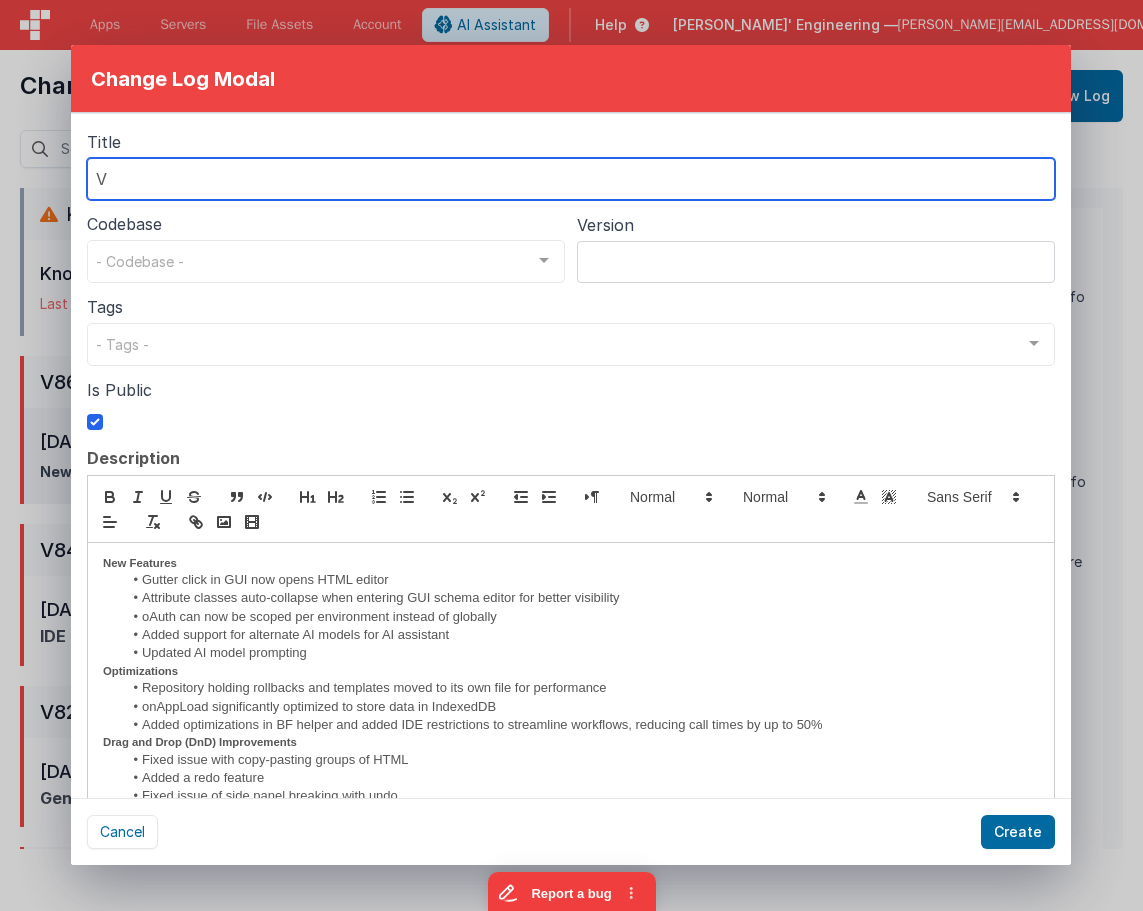 drag, startPoint x: 75, startPoint y: 163, endPoint x: 14, endPoint y: 156, distance: 61.400326 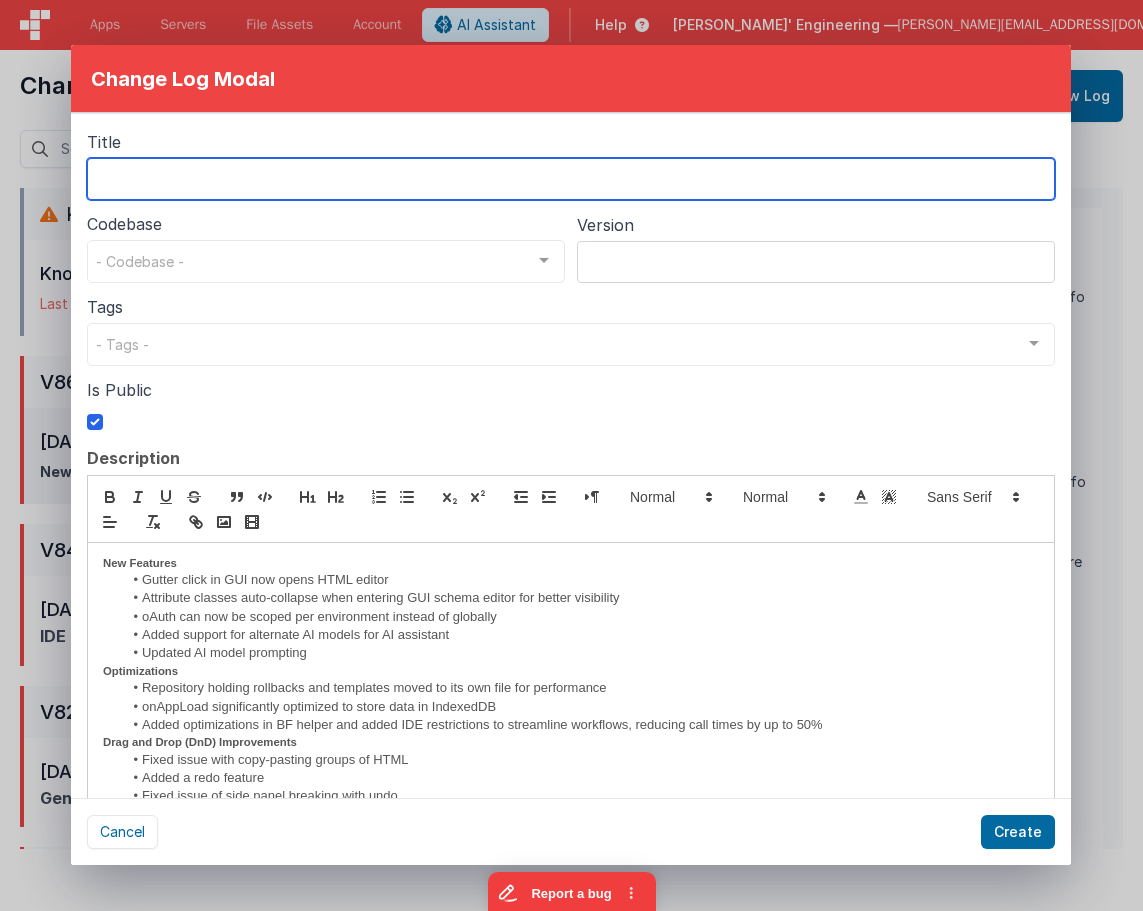type 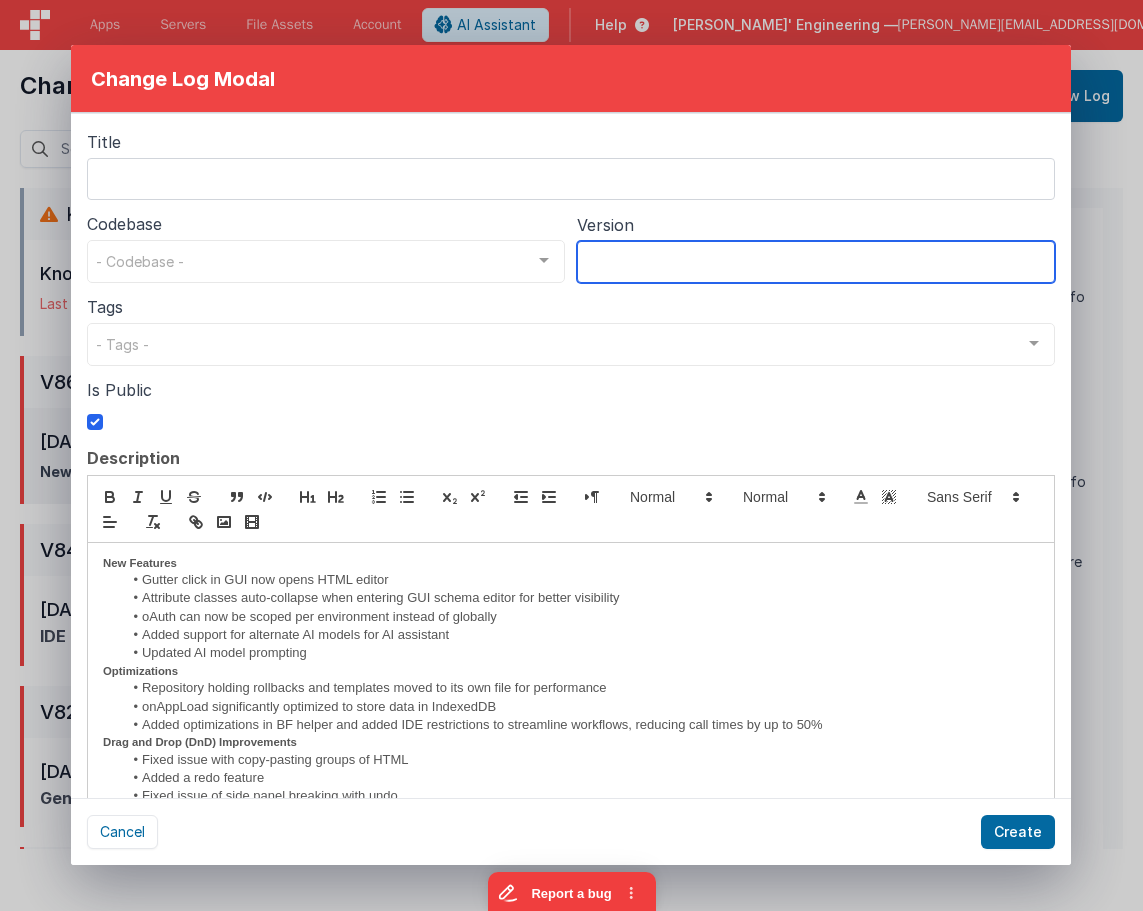 click at bounding box center [816, 262] 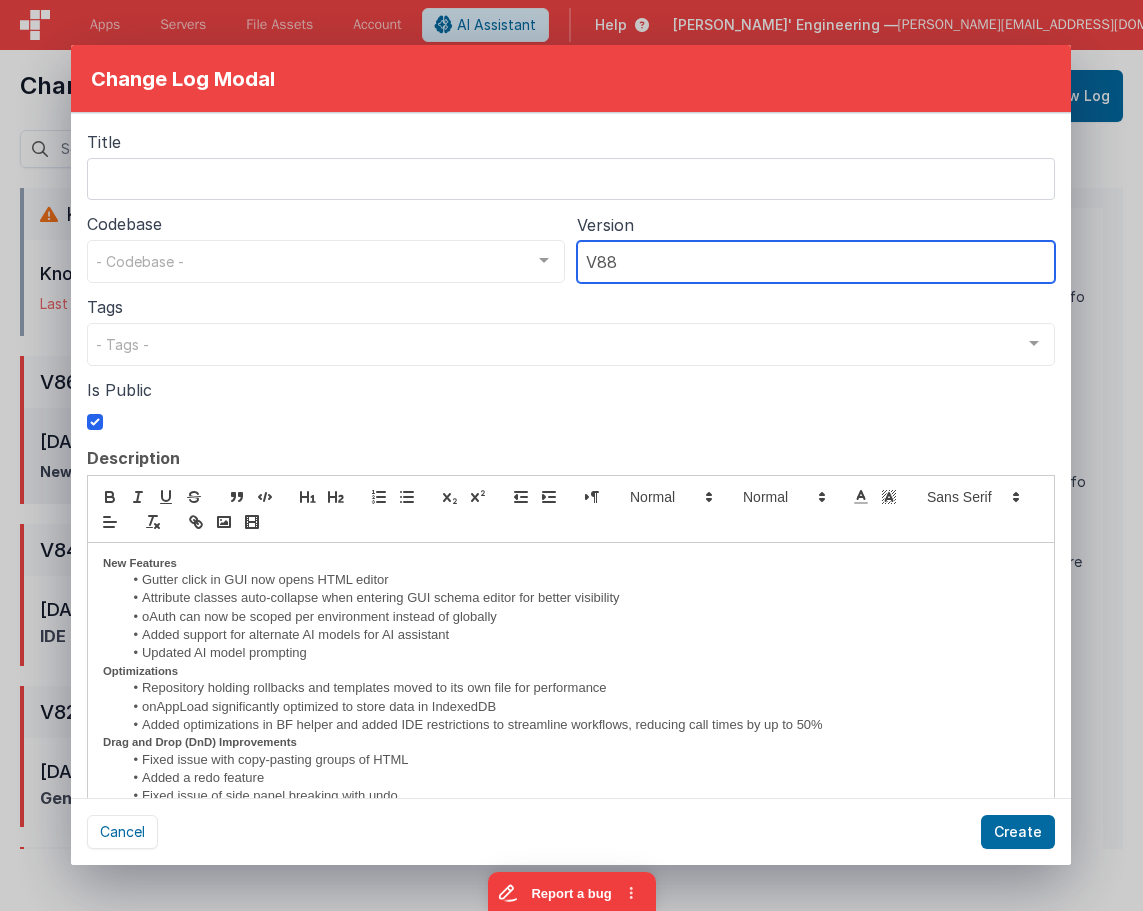 type on "V88" 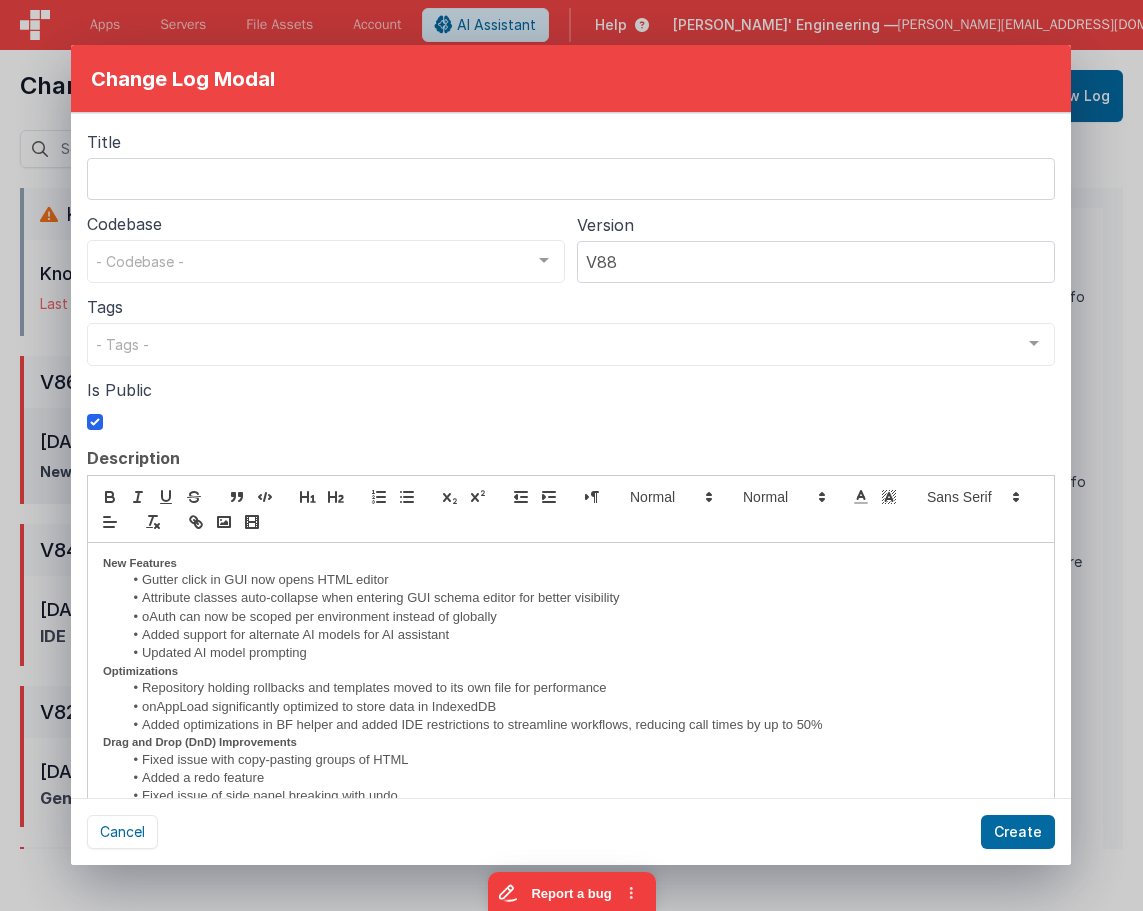 click on "- Codebase -" at bounding box center [326, 261] 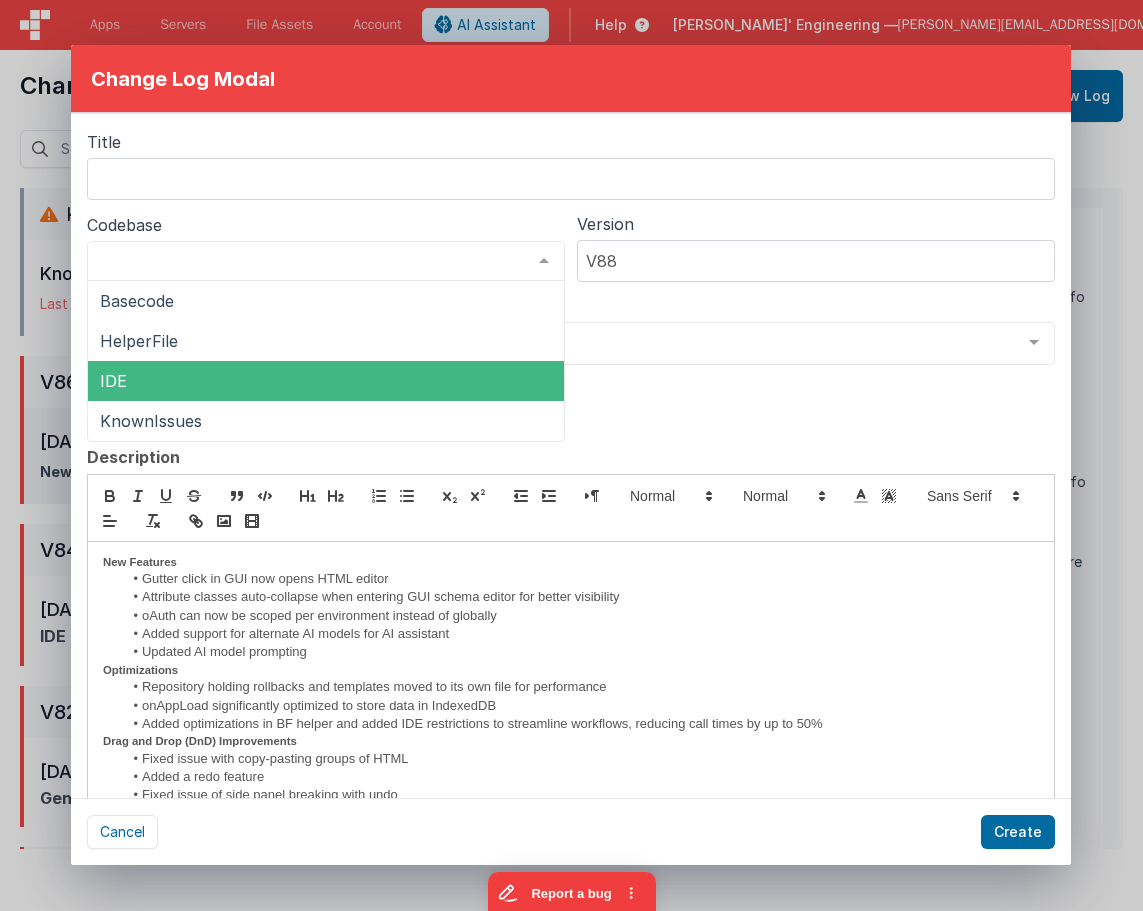 click on "IDE" at bounding box center [326, 381] 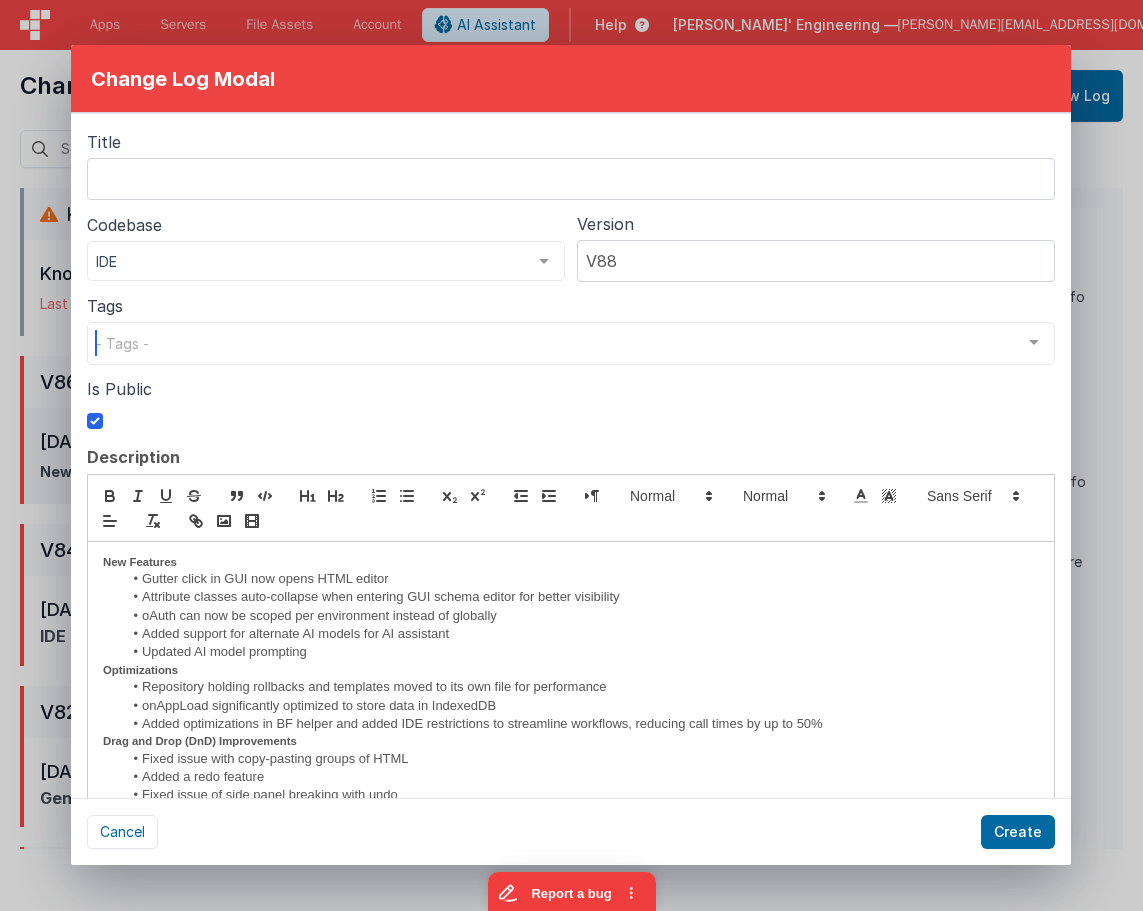 click on "- Tags -" at bounding box center (571, 343) 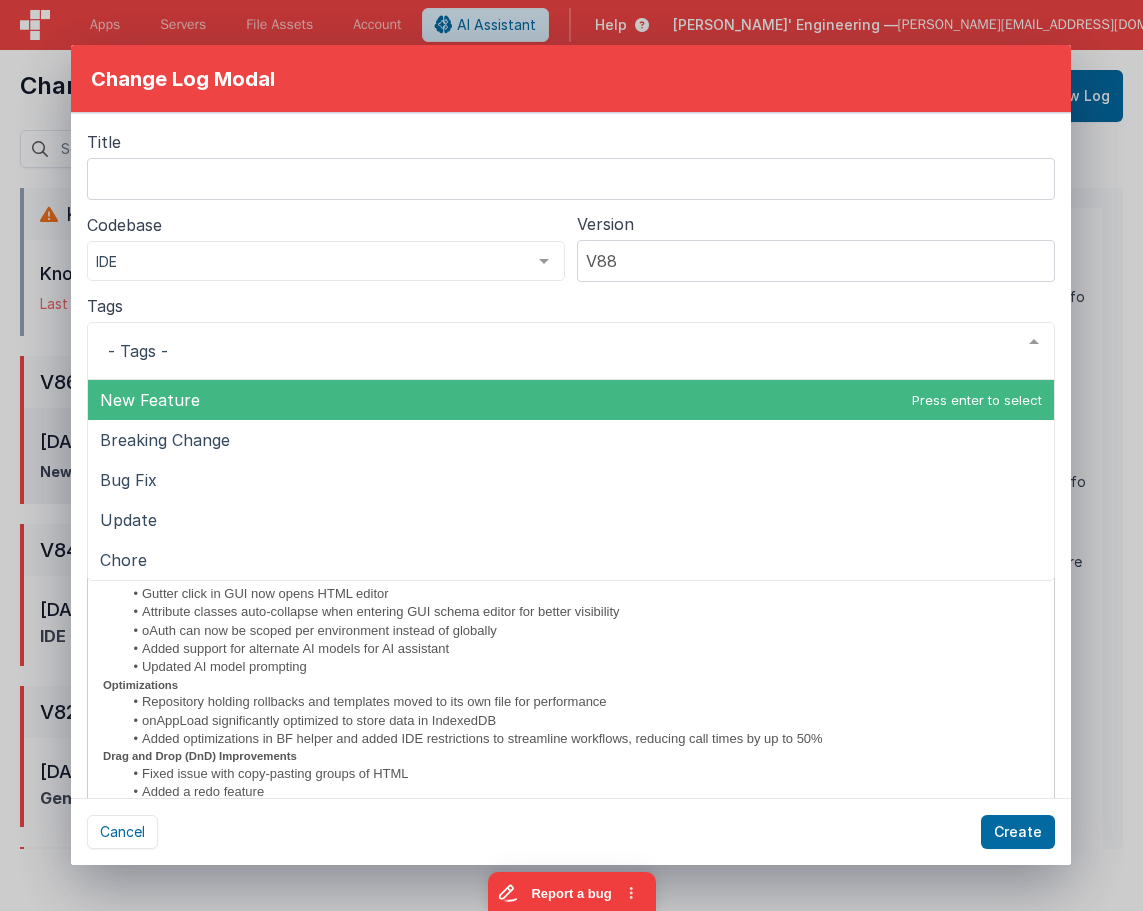 click on "Title     Codebase              IDE         Basecode   HelperFile   IDE   KnownIssues     No elements found. Consider changing the search query.   List is empty.     Version   V88   Tags                      New Feature   Breaking Change   Bug Fix   Update   Chore     No elements found. Consider changing the search query.   List is empty.     Is Public" at bounding box center (571, 287) 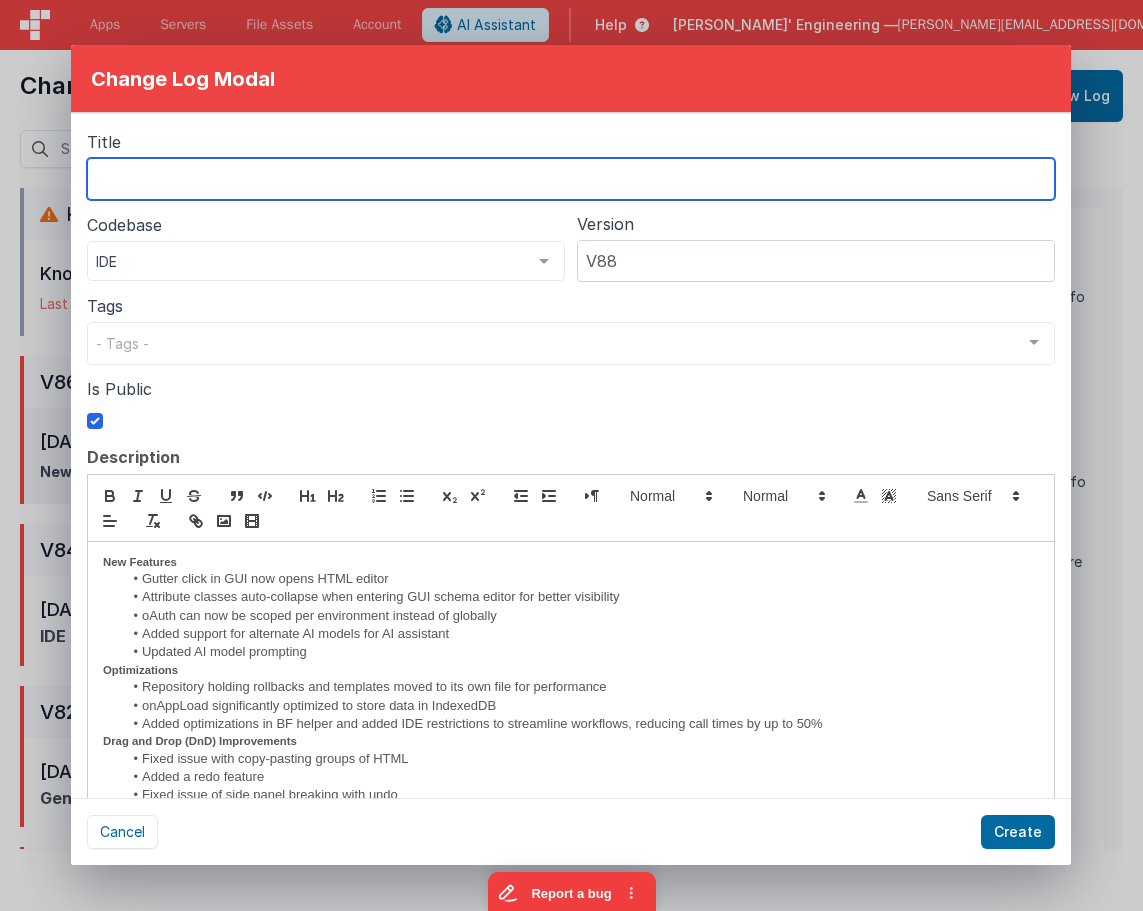 click at bounding box center (571, 179) 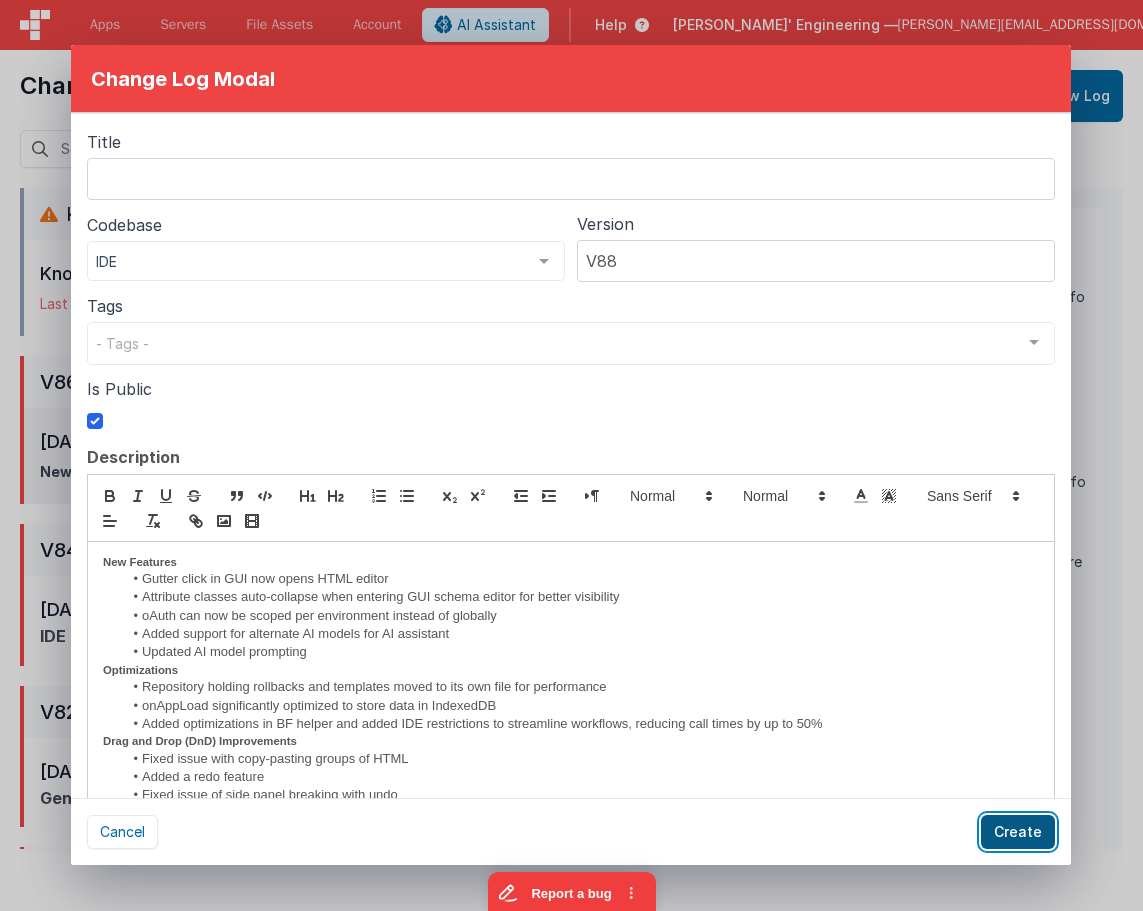 click on "Create" at bounding box center [1018, 832] 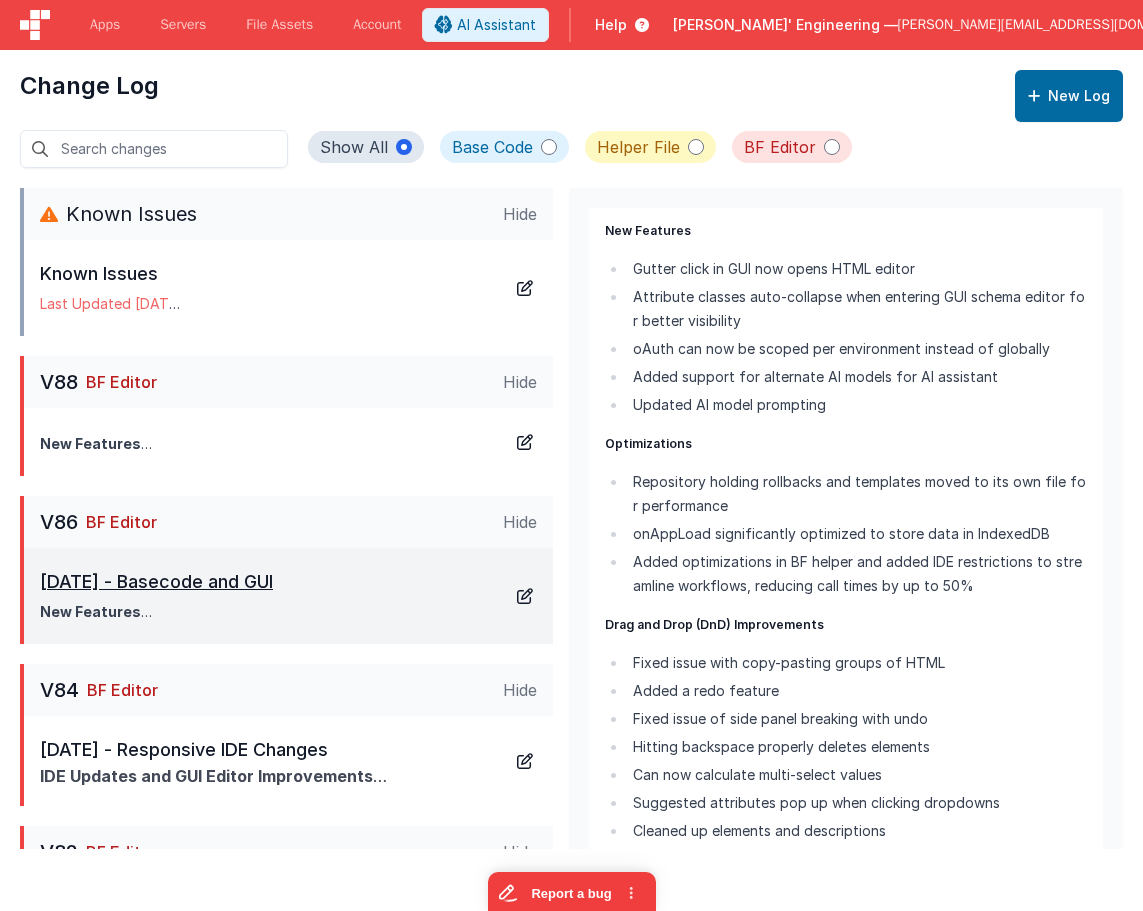 click at bounding box center [525, 596] 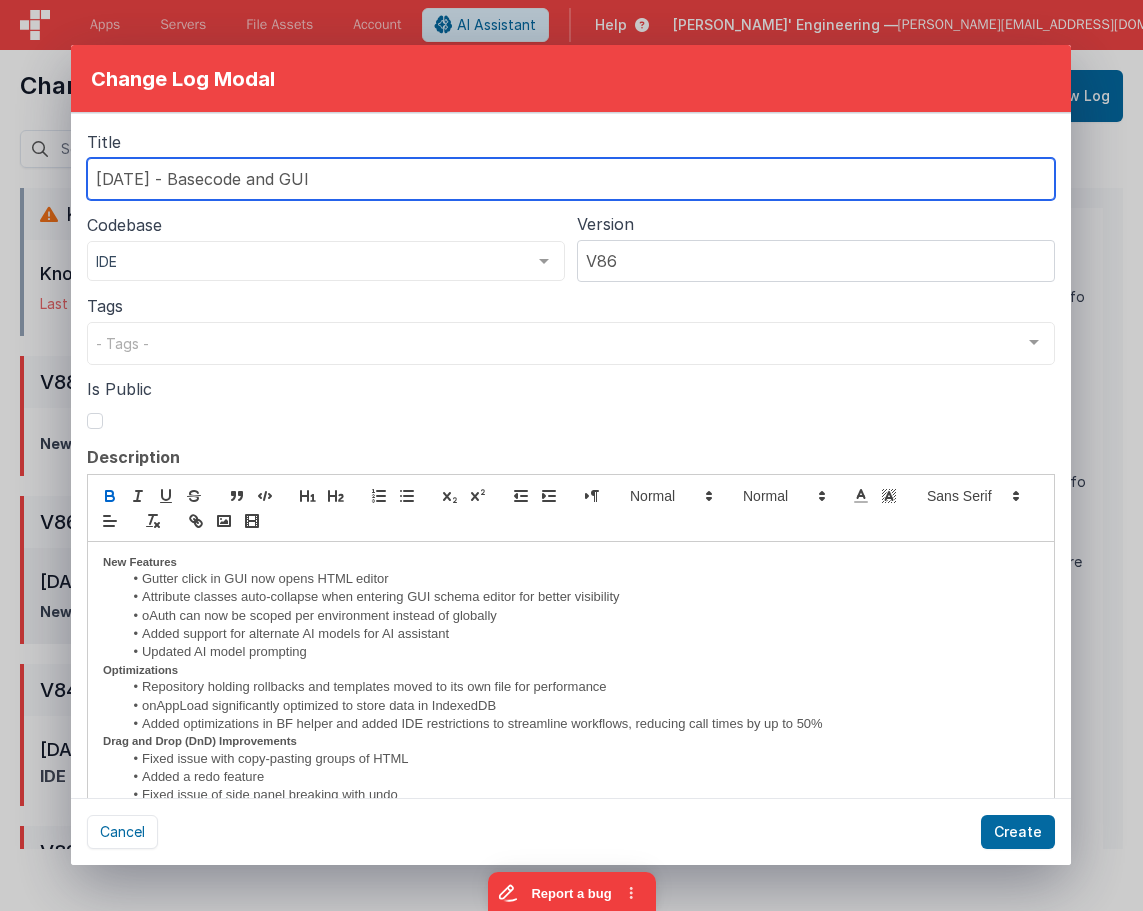 click on "[DATE] - Basecode and GUI" at bounding box center [571, 179] 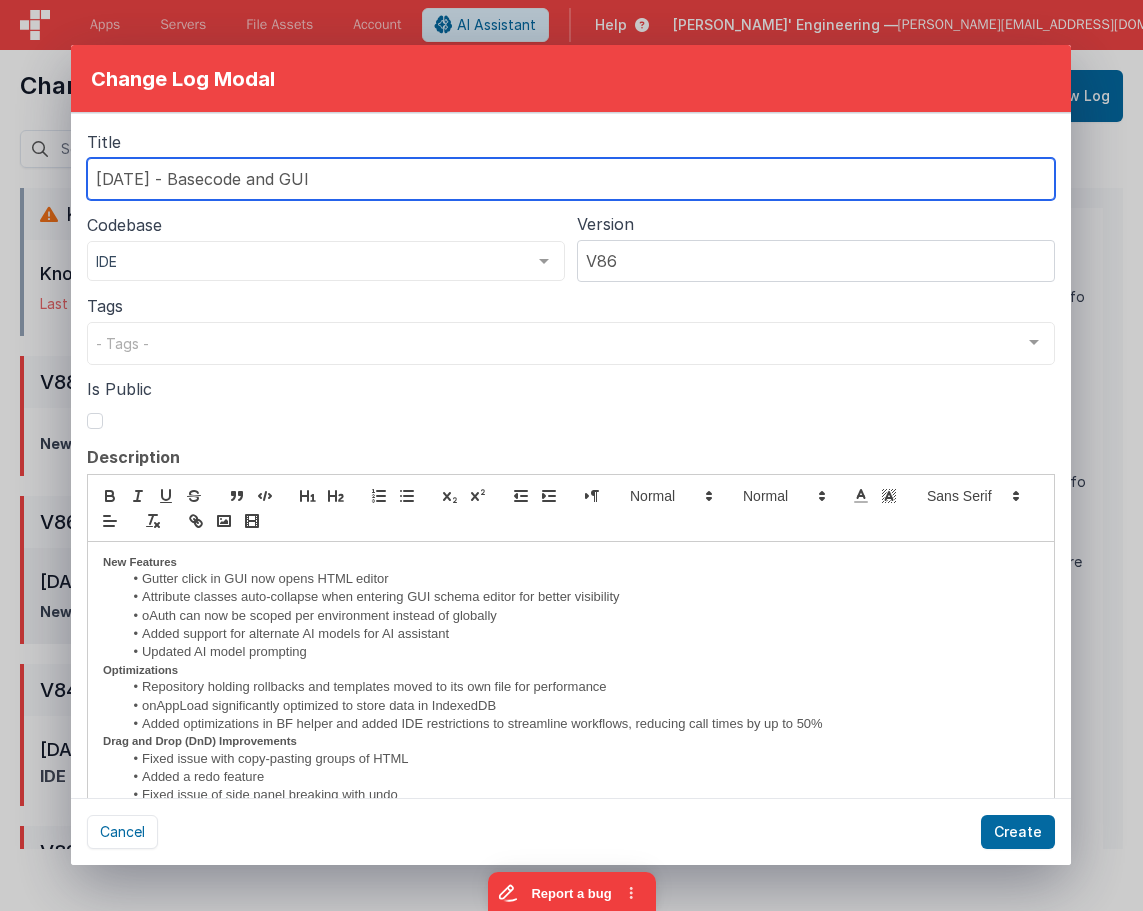 click on "[DATE] - Basecode and GUI" at bounding box center (571, 179) 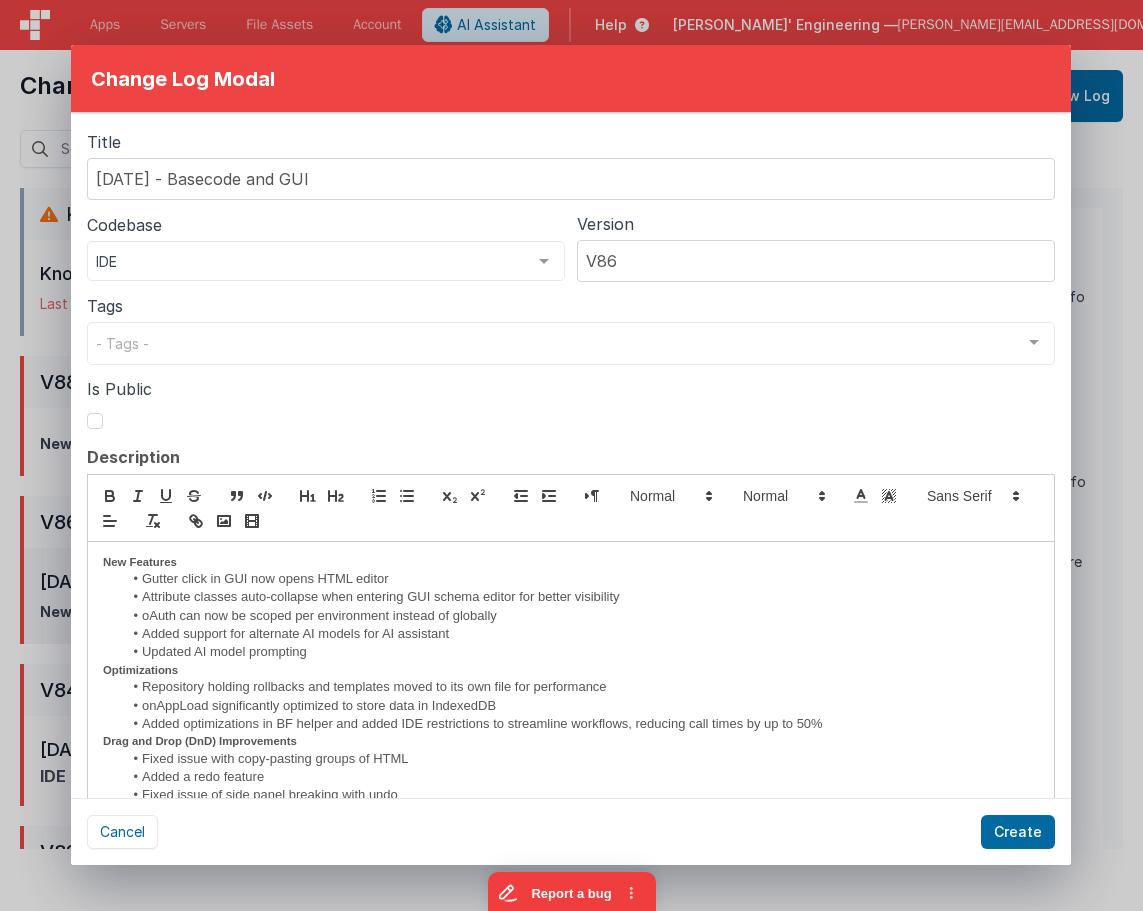 click on "Change Log Modal Title   [DATE] - Basecode and GUI   Codebase              IDE         Basecode   HelperFile   IDE   KnownIssues     No elements found. Consider changing the search query.   List is empty.     Version   V86   Tags
- Tags -
New Feature   Breaking Change   Bug Fix   Update   Chore     No elements found. Consider changing the search query.   List is empty.     Is Public   Description                                                                                                                                                                                                                                                                                                                                                                             New Features Gutter click in GUI now opens HTML editor Attribute classes auto-collapse when entering GUI schema editor for better visibility oAuth can now be scoped per environment instead of globally" at bounding box center (571, 455) 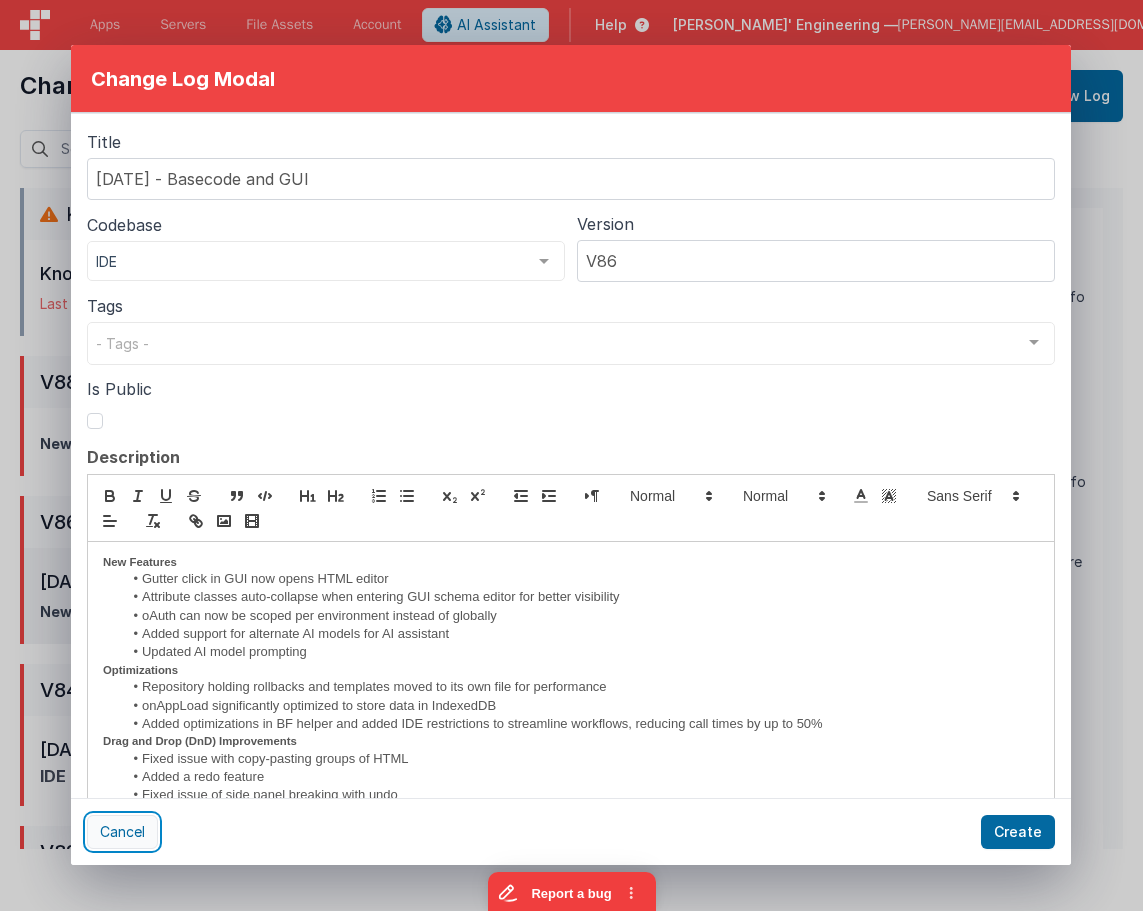 click on "Cancel" at bounding box center (122, 832) 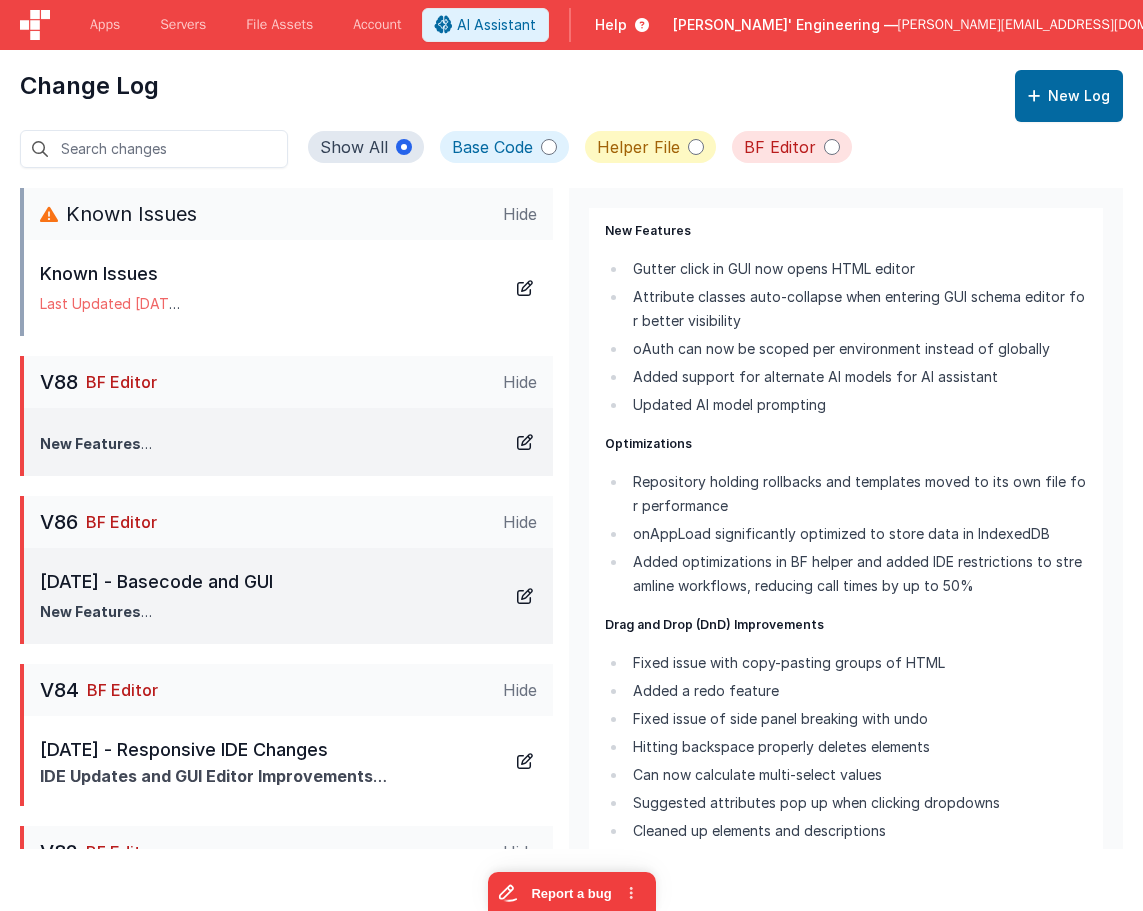 click on "New Features" at bounding box center (268, 444) 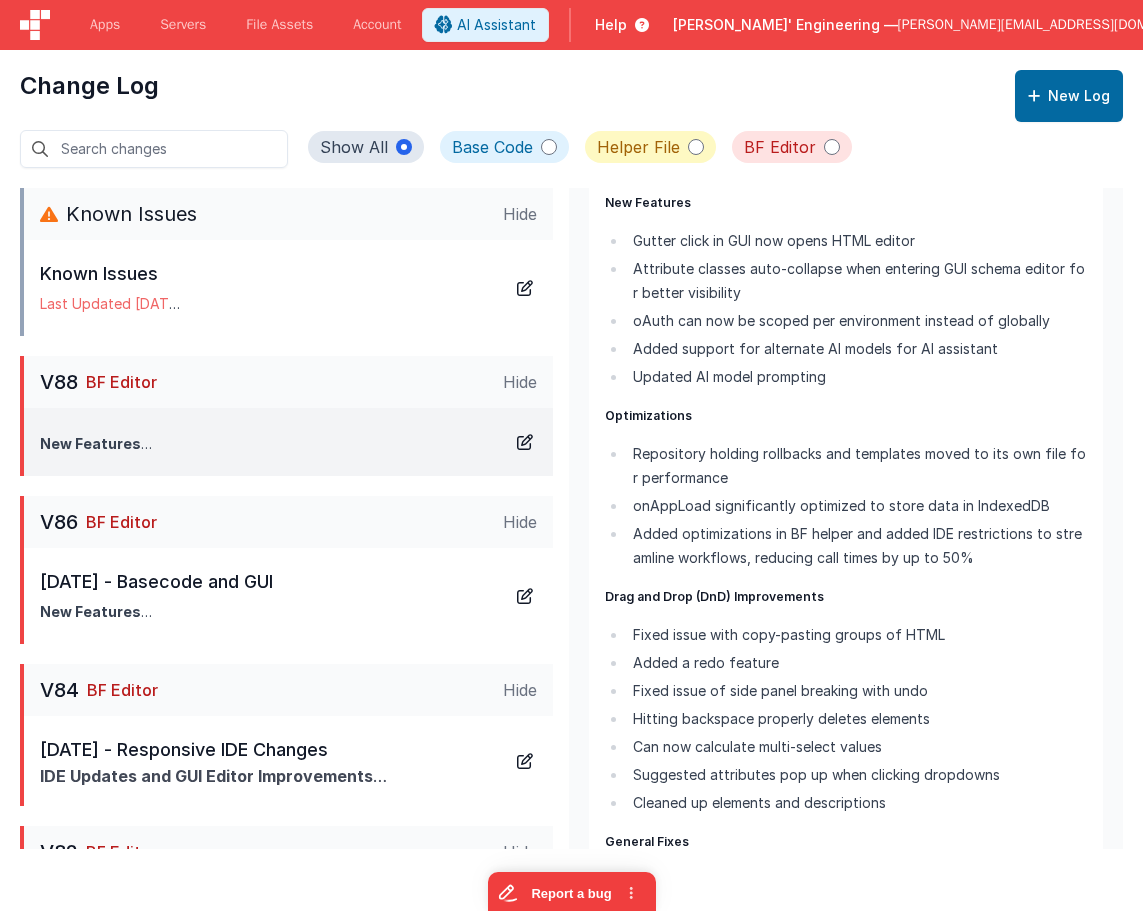 scroll, scrollTop: 92, scrollLeft: 0, axis: vertical 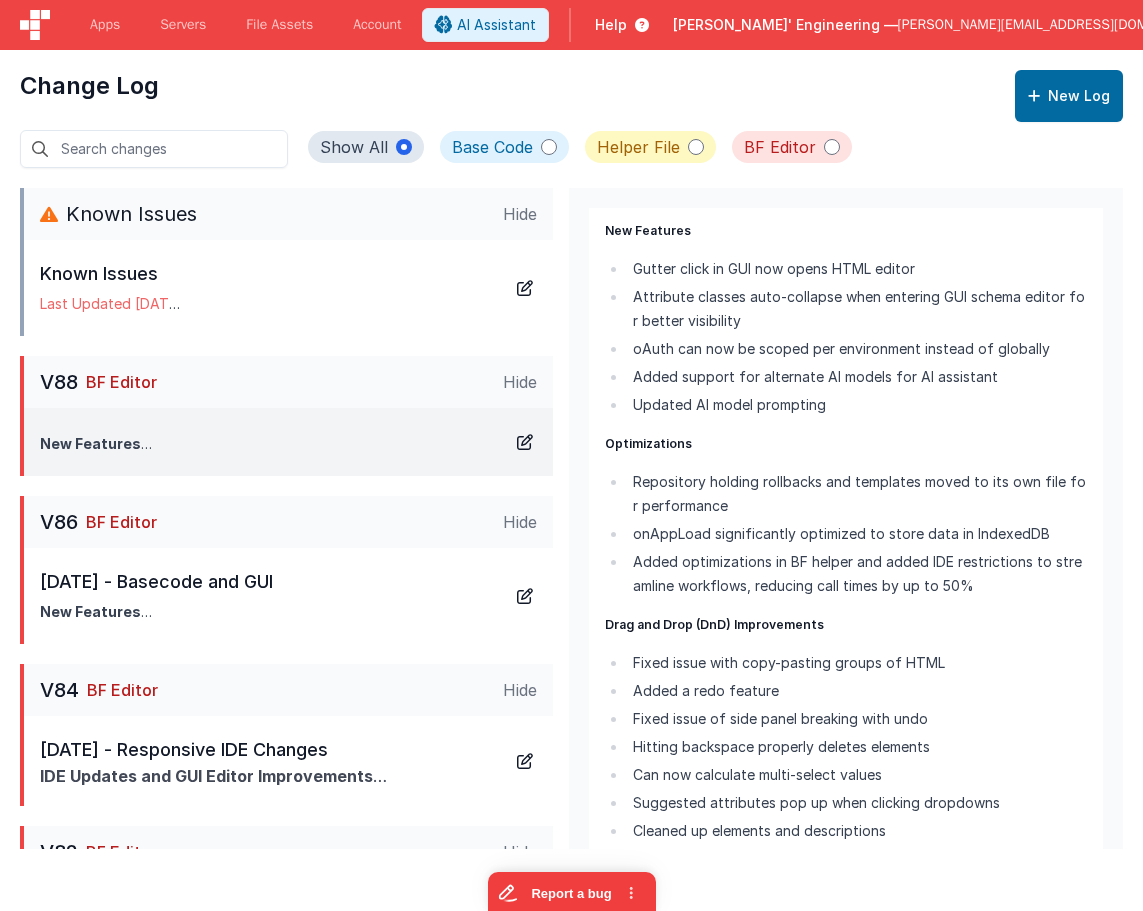 click at bounding box center (525, 442) 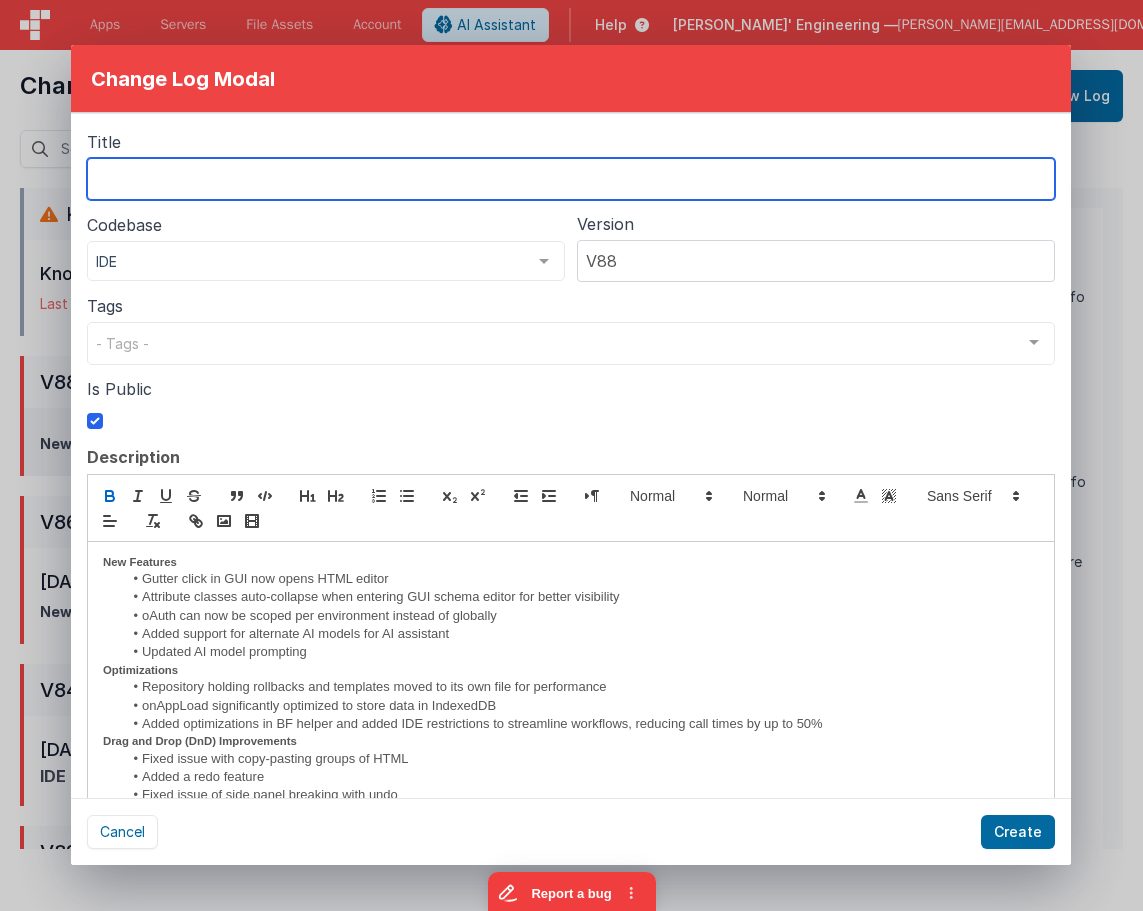 click at bounding box center (571, 179) 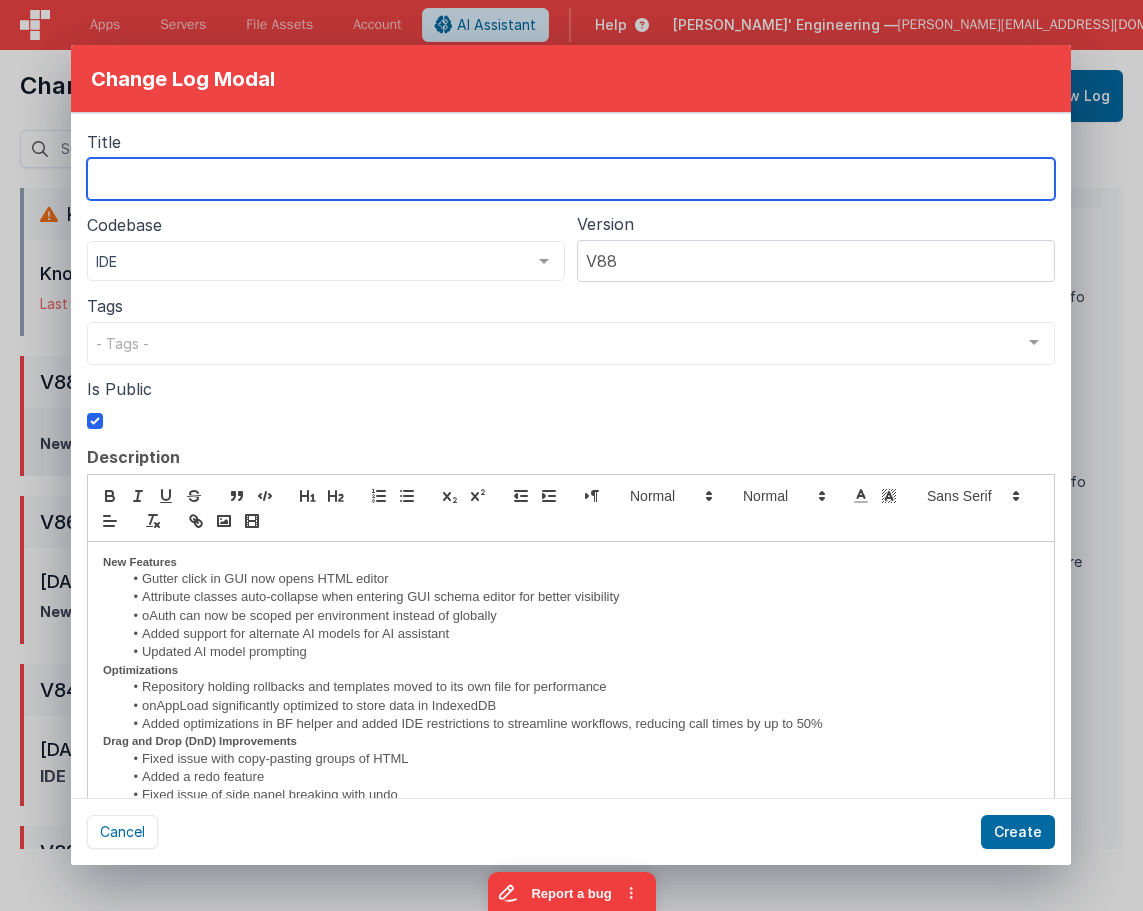 paste on "[DATE] - Basecode and GUI" 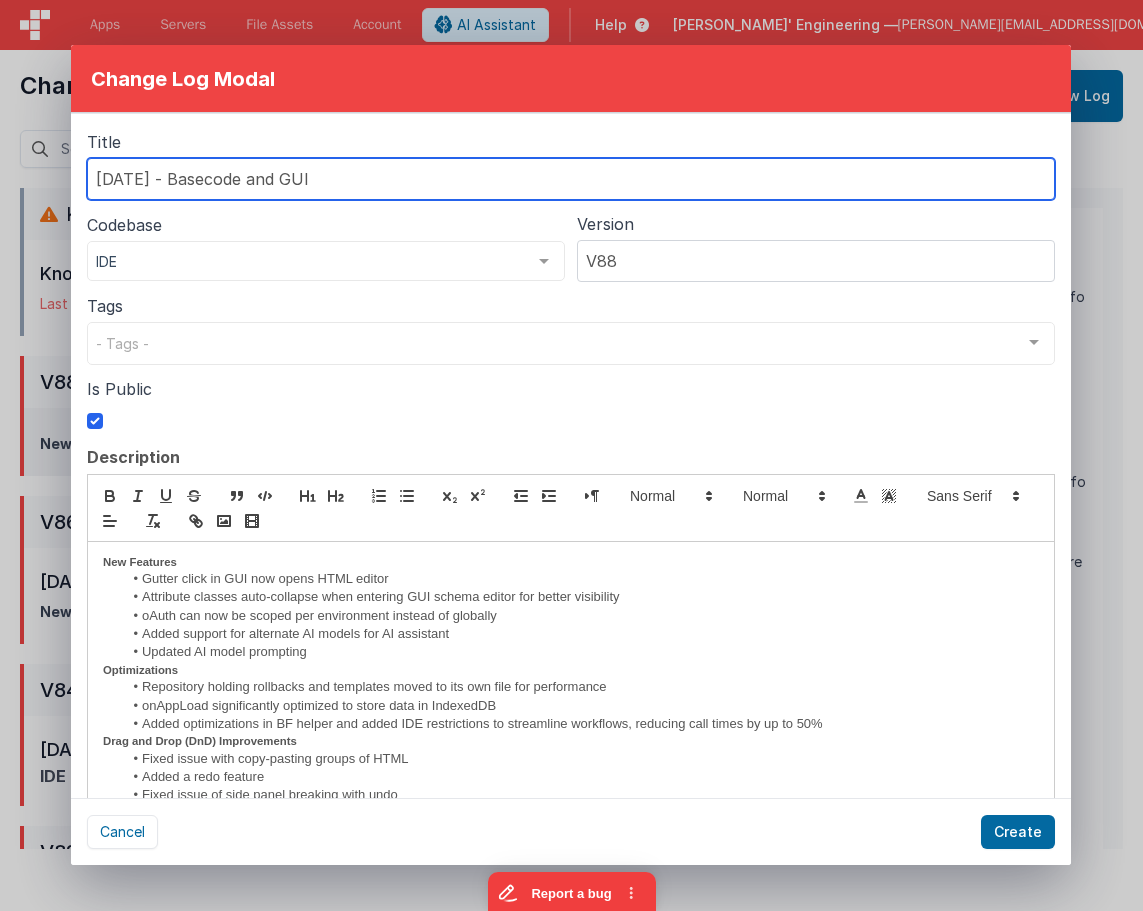 click on "[DATE] - Basecode and GUI" at bounding box center [571, 179] 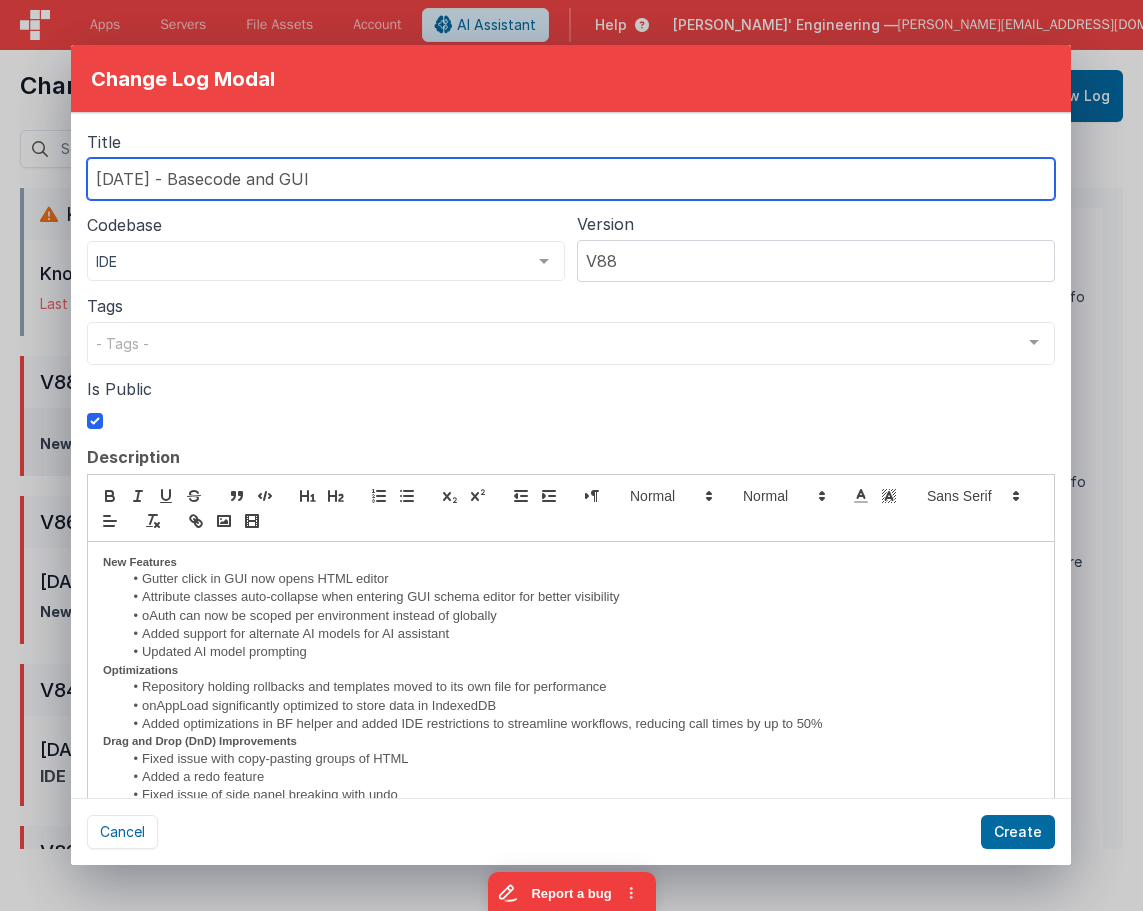 click on "[DATE] - Basecode and GUI" at bounding box center (571, 179) 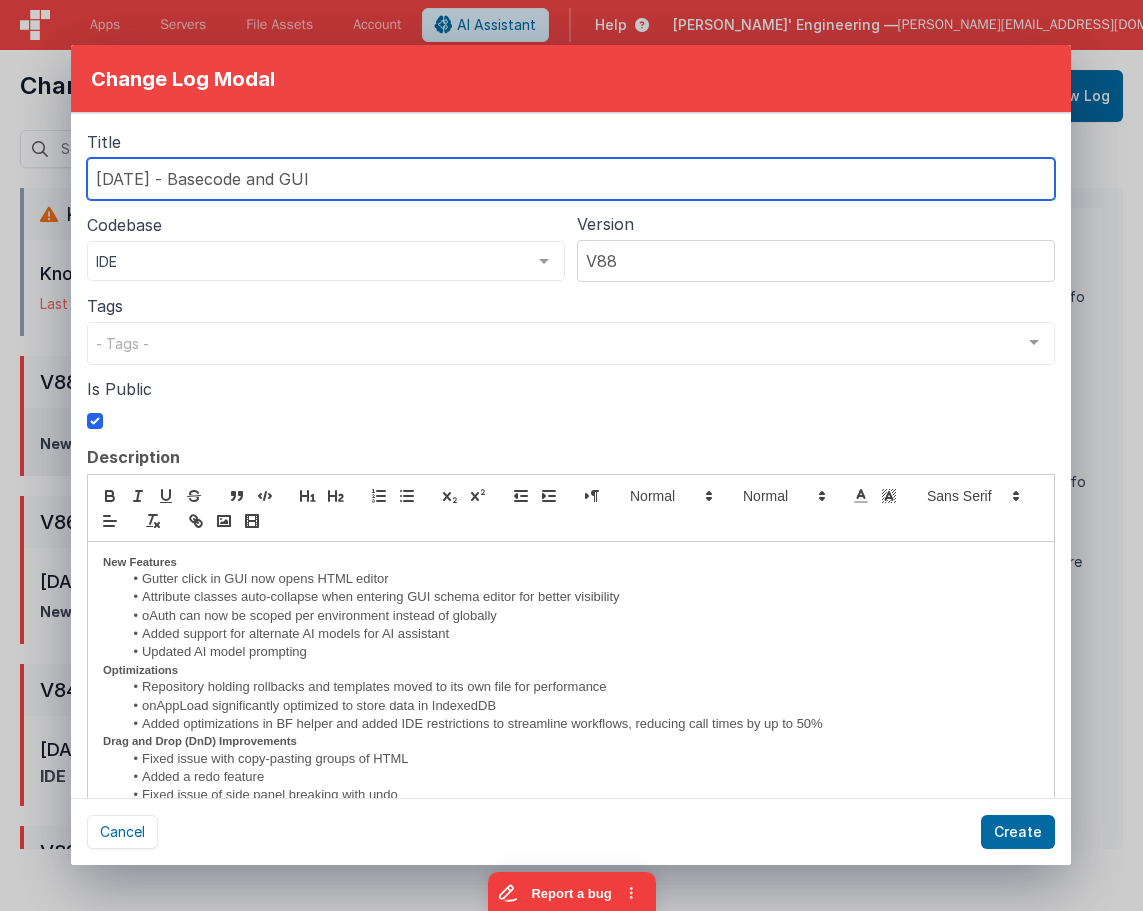 click on "[DATE] - Basecode and GUI" at bounding box center [571, 179] 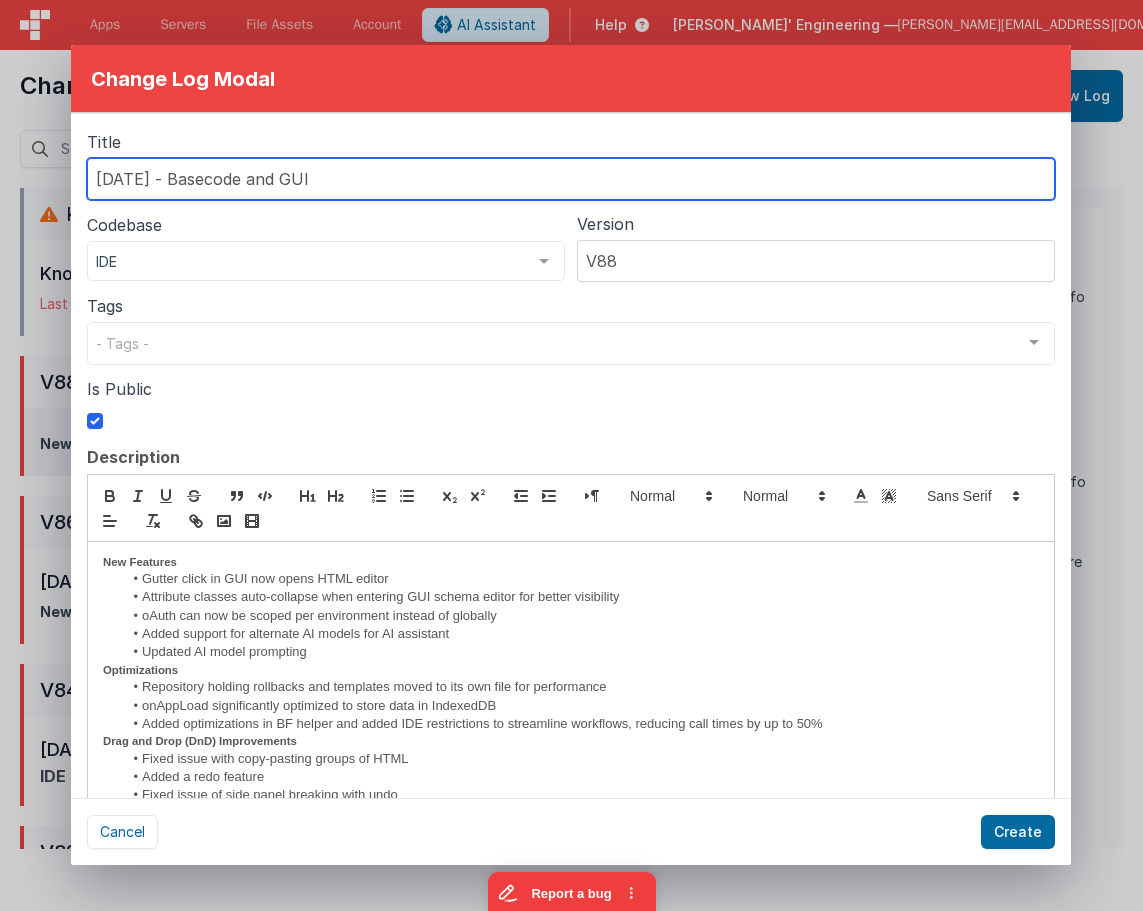 drag, startPoint x: 424, startPoint y: 178, endPoint x: 229, endPoint y: 171, distance: 195.1256 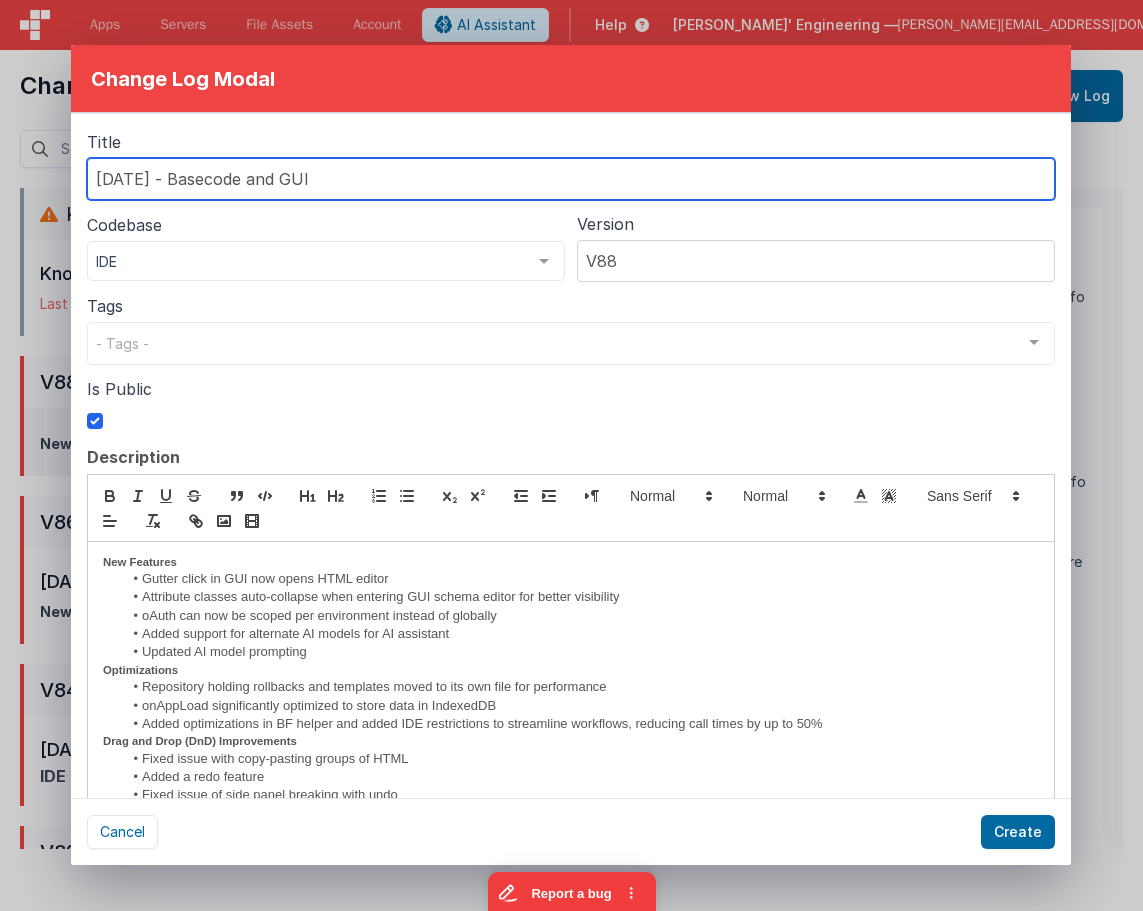 click on "[DATE] - Basecode and GUI" at bounding box center [571, 179] 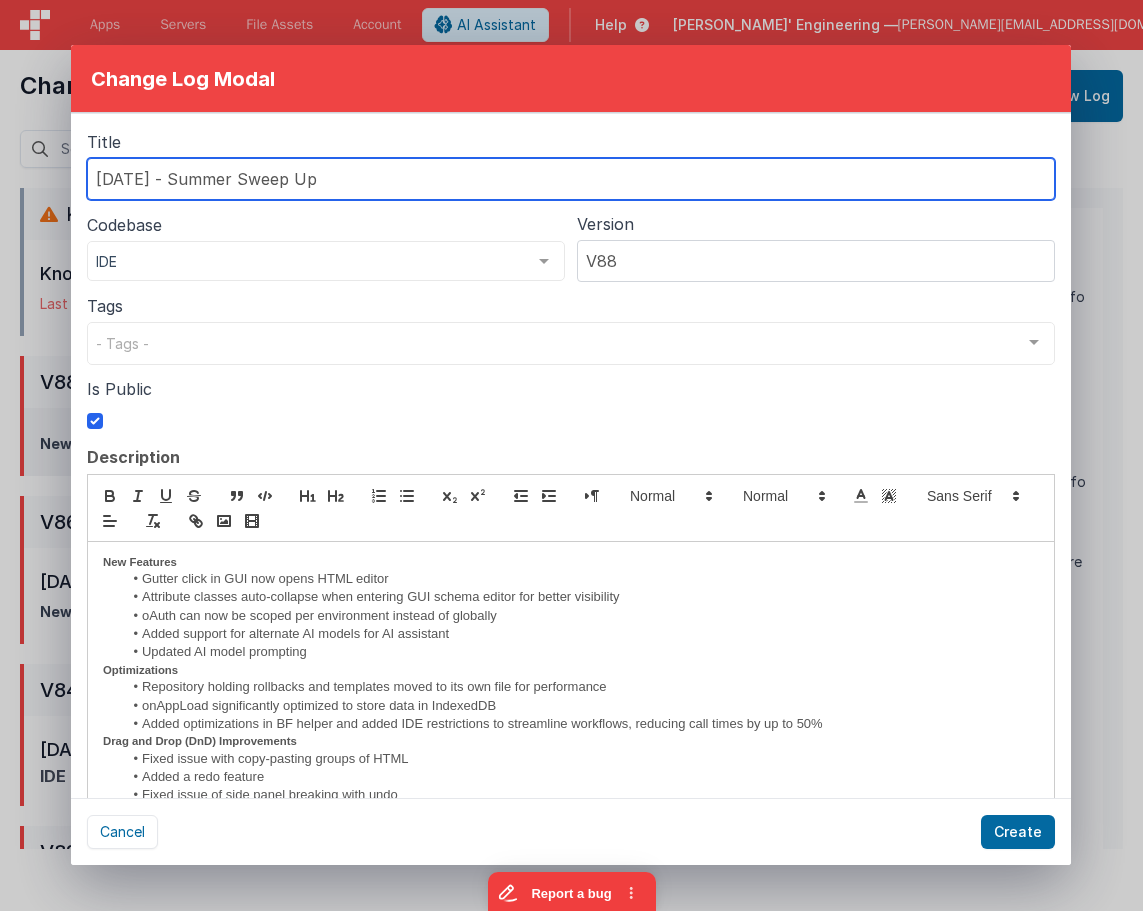 type on "[DATE] - Summer Sweep Up" 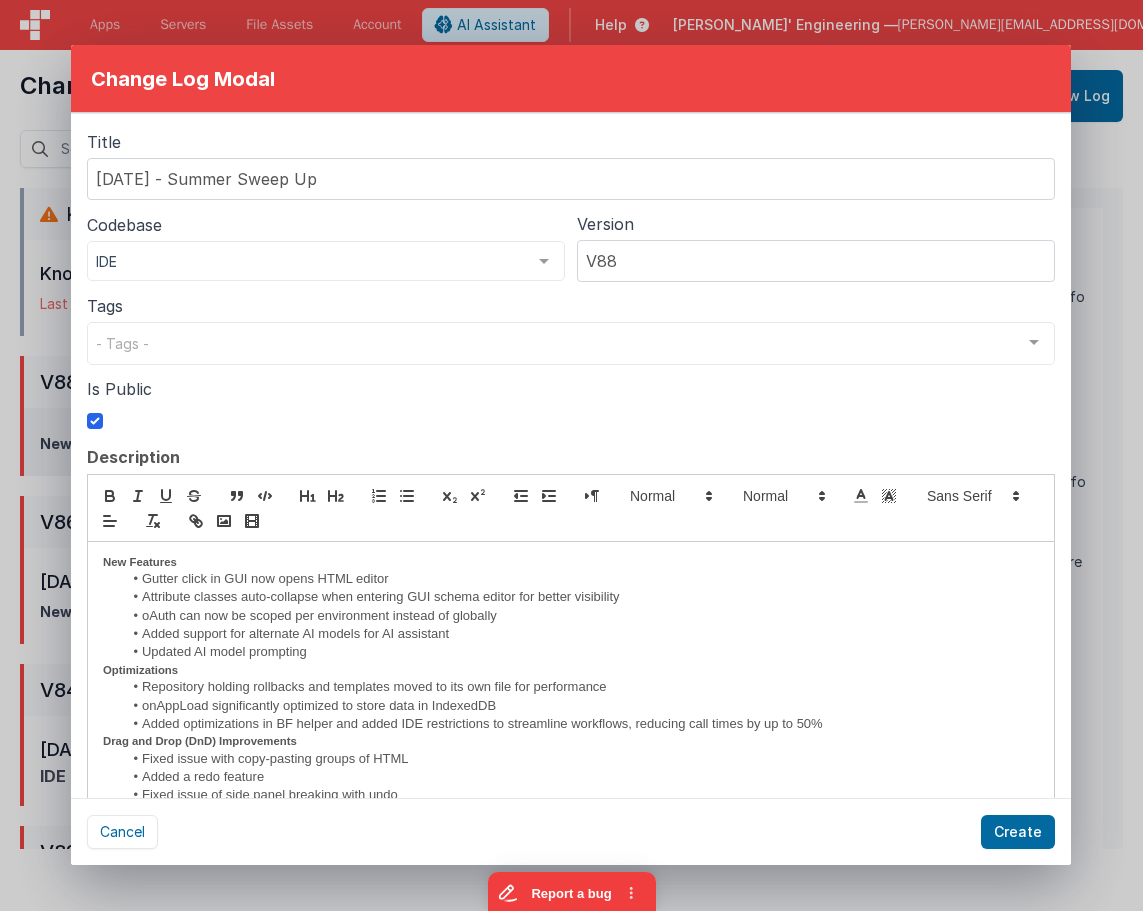 scroll, scrollTop: 331, scrollLeft: 0, axis: vertical 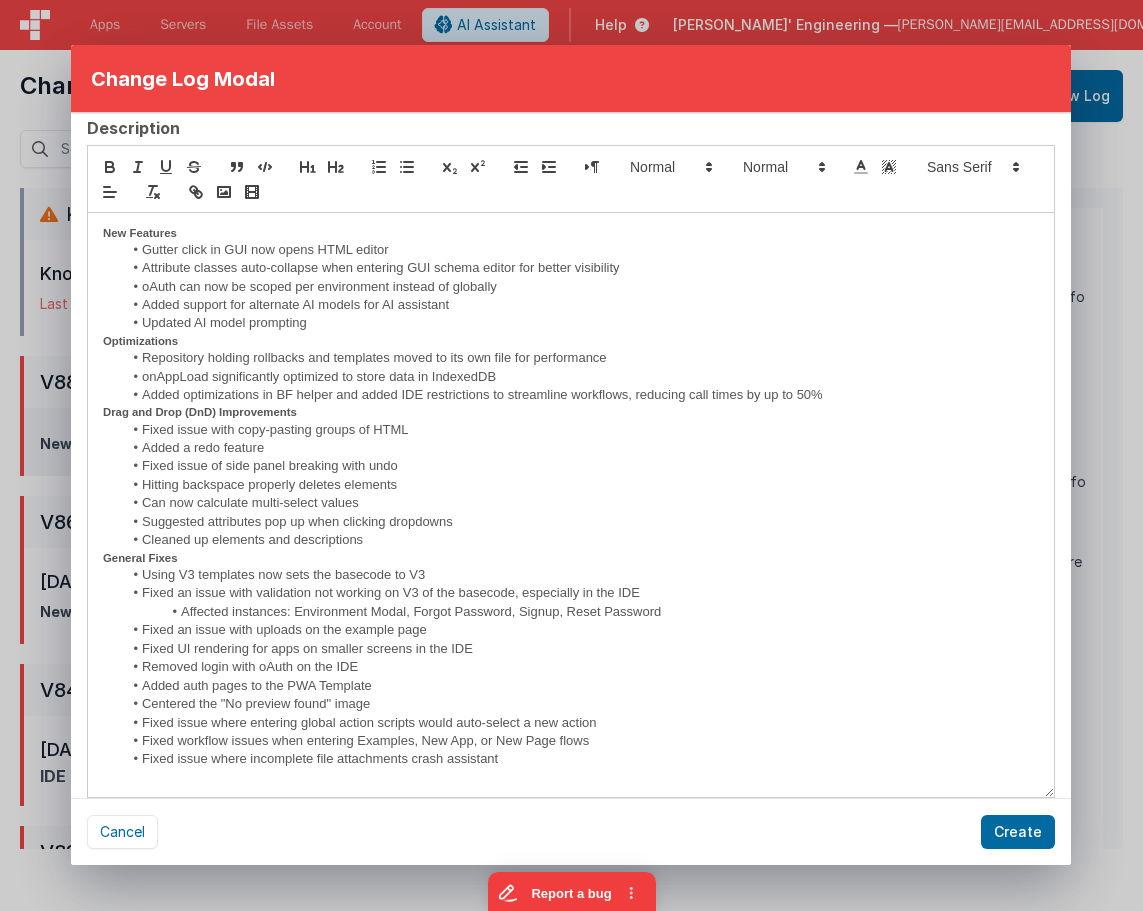 click on "Cleaned up elements and descriptions" at bounding box center (581, 540) 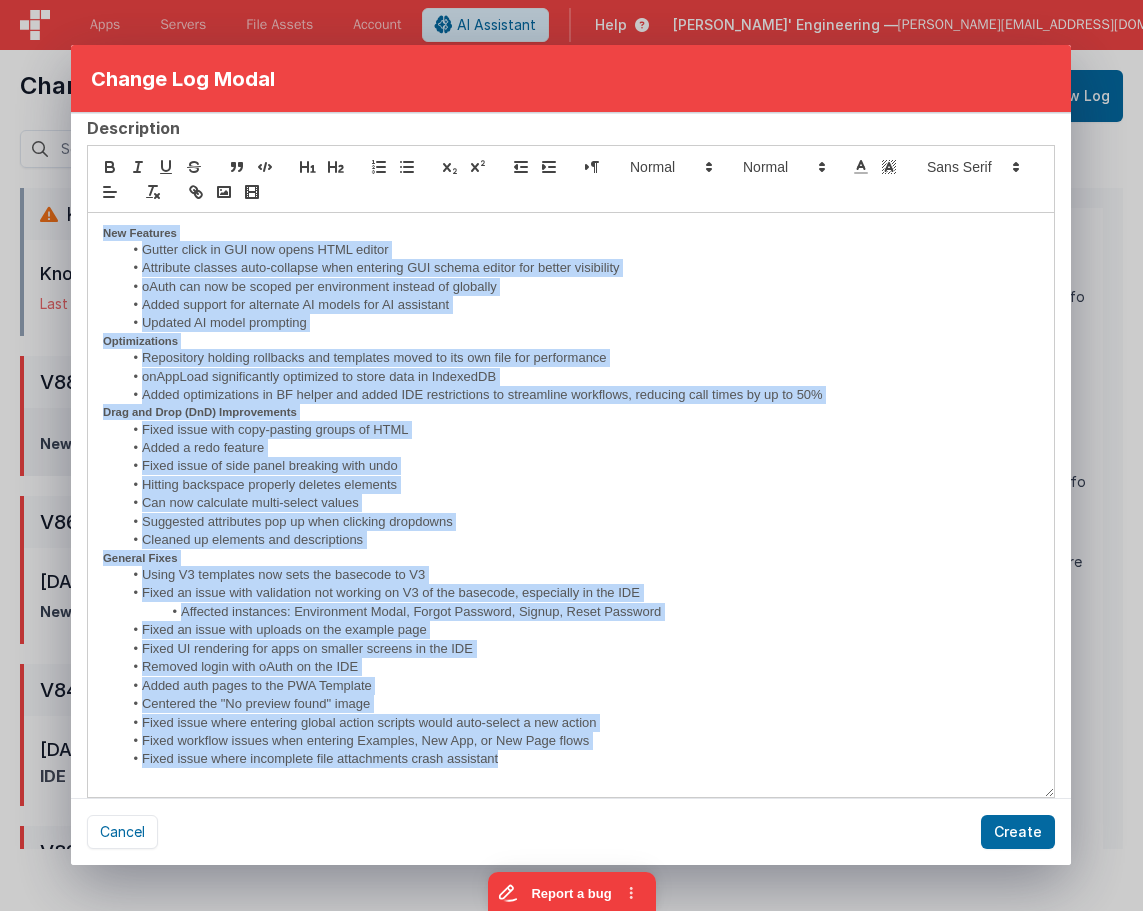scroll, scrollTop: 0, scrollLeft: 0, axis: both 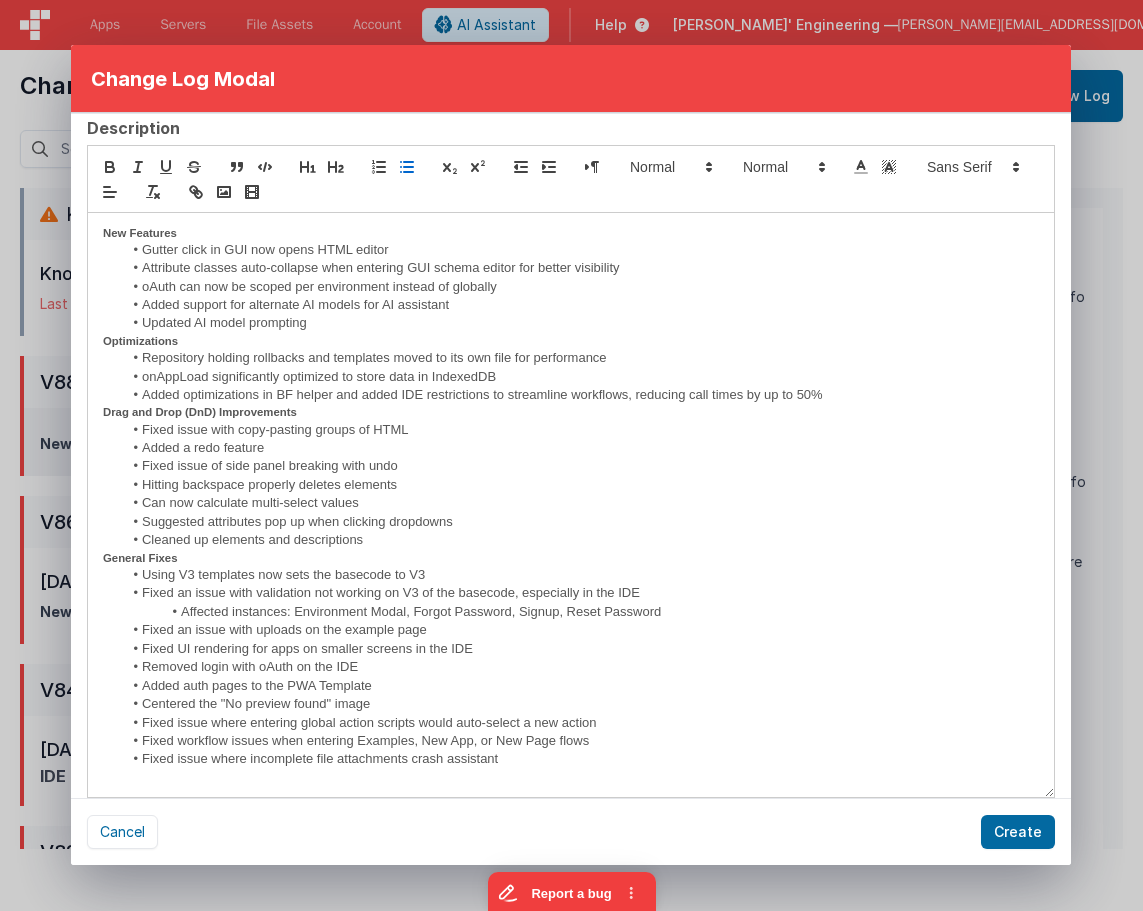 click on "Fixed issue of side panel breaking with undo" at bounding box center [581, 466] 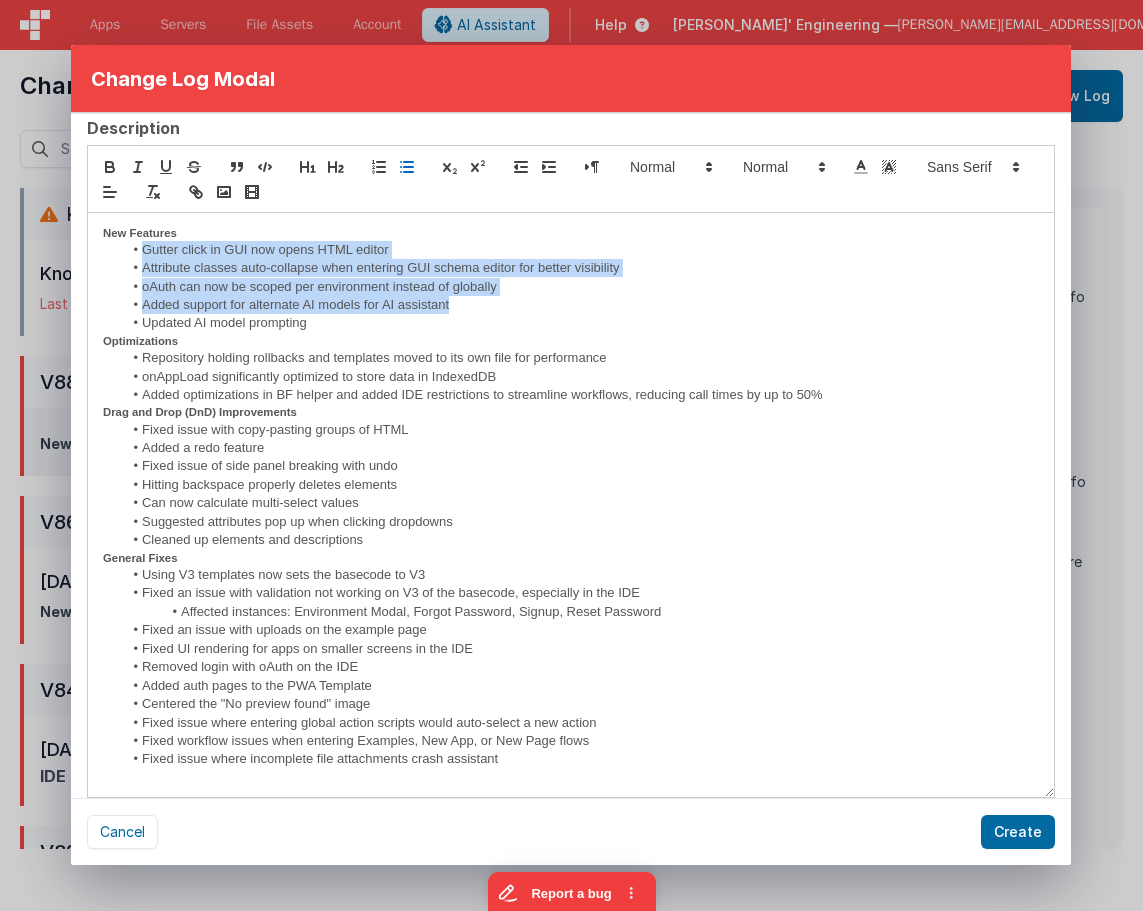 drag, startPoint x: 482, startPoint y: 299, endPoint x: 145, endPoint y: 253, distance: 340.12497 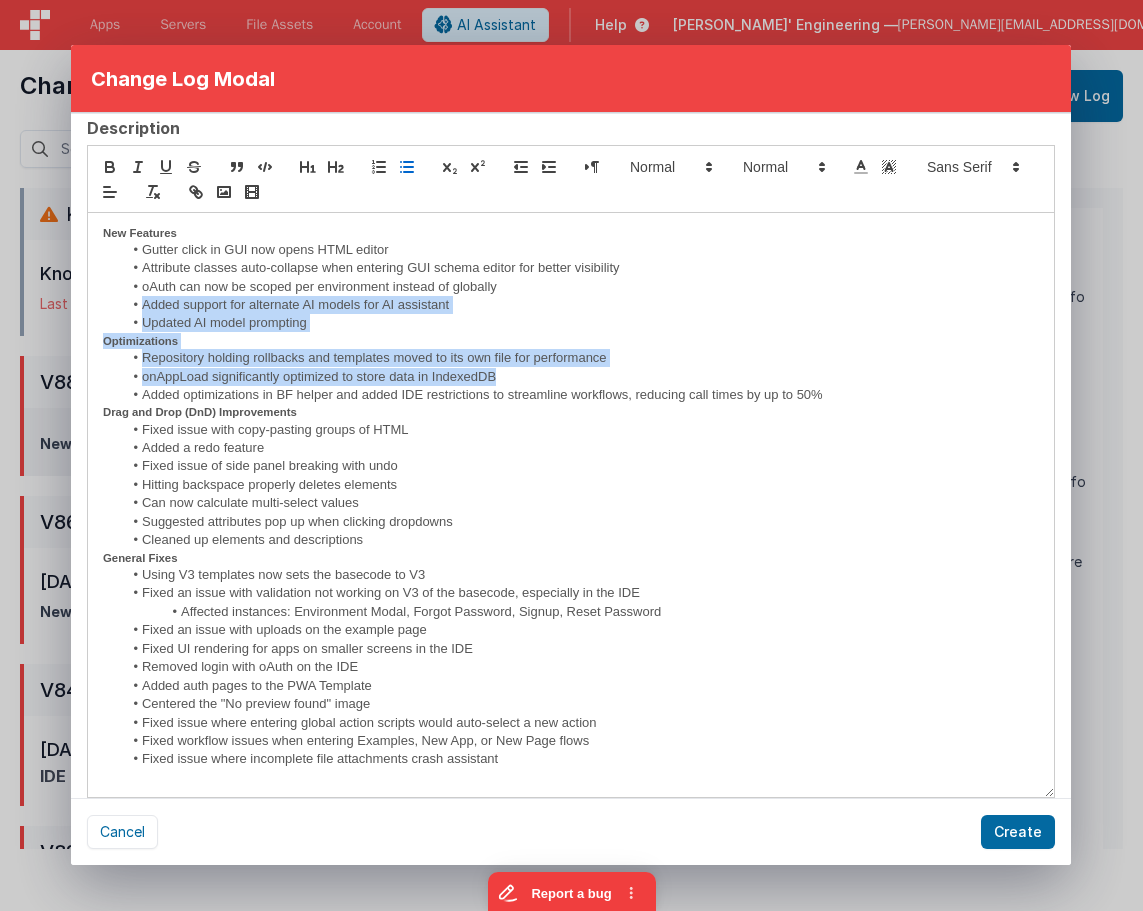 drag, startPoint x: 846, startPoint y: 384, endPoint x: 318, endPoint y: 351, distance: 529.0303 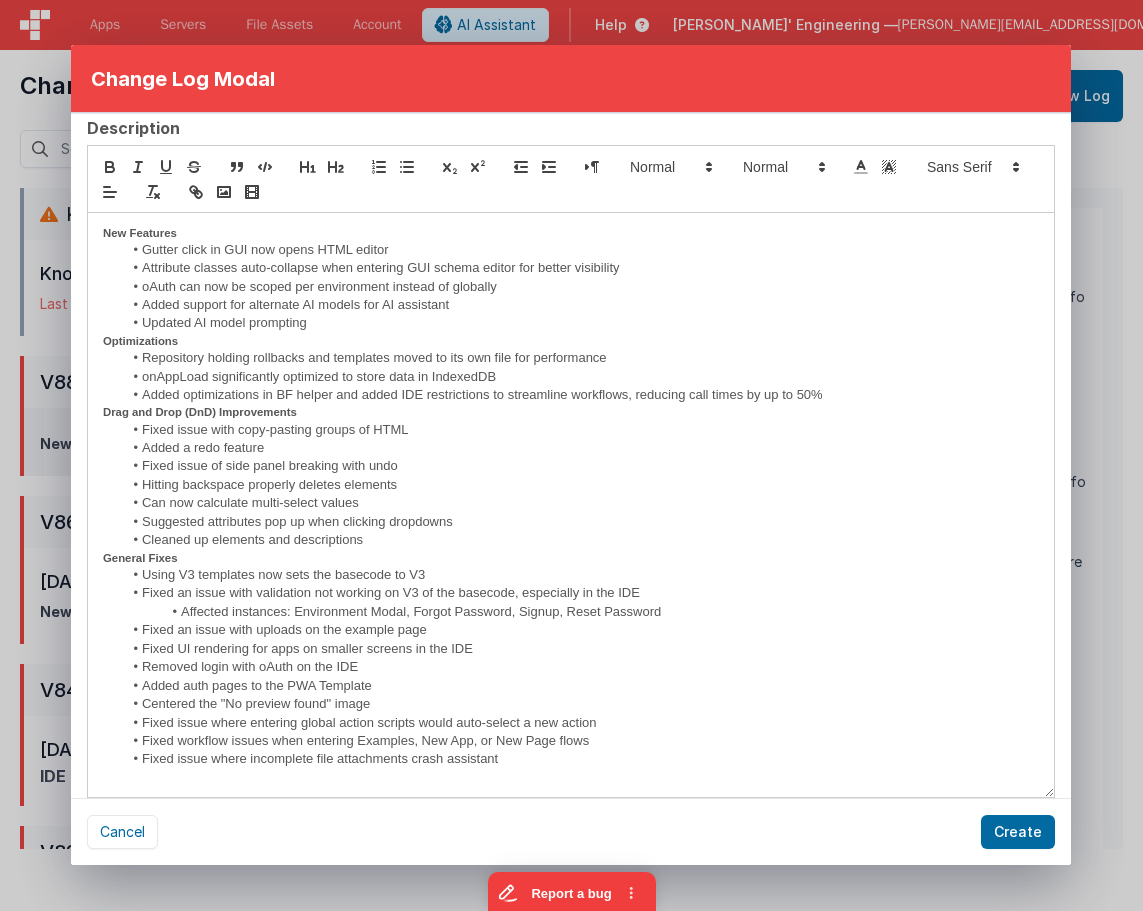 click on "Added optimizations in BF helper and added IDE restrictions to streamline workflows, reducing call times by up to 50%" at bounding box center (581, 395) 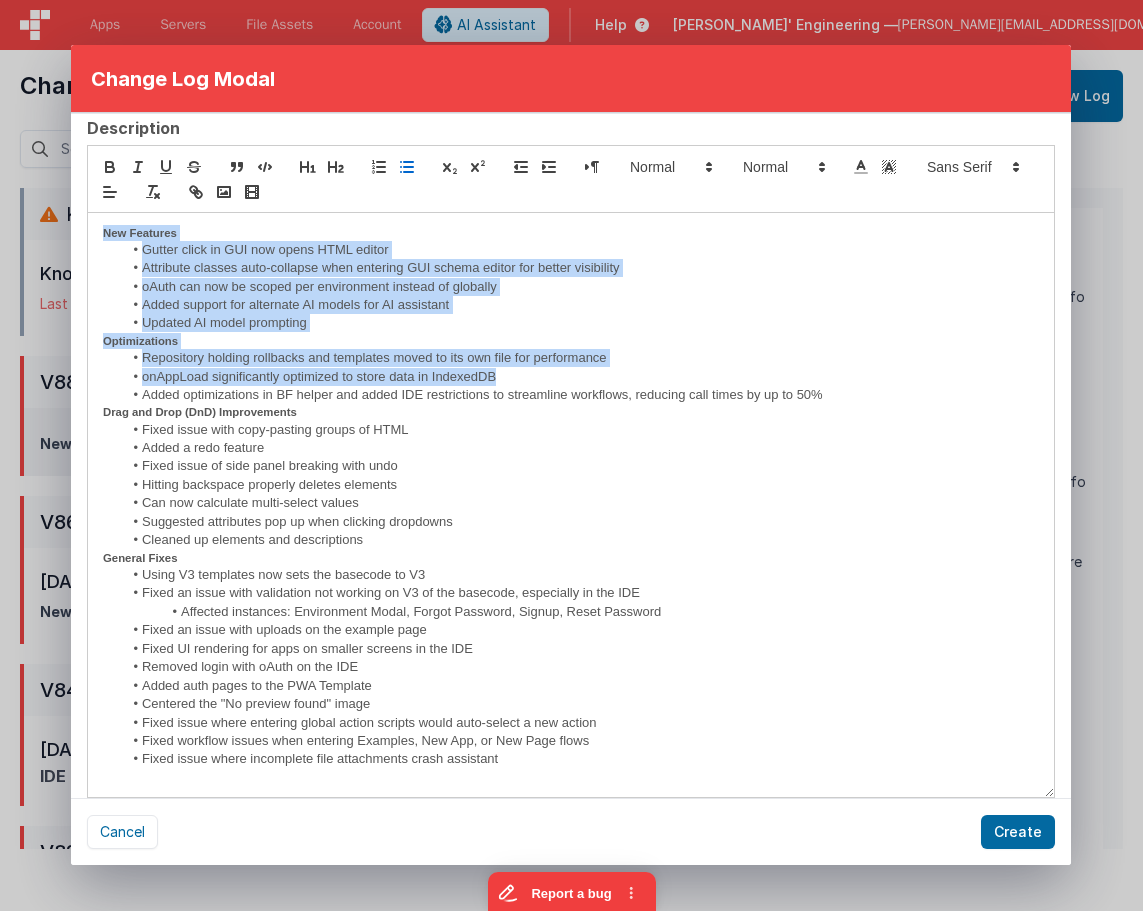 drag, startPoint x: 841, startPoint y: 381, endPoint x: 66, endPoint y: 207, distance: 794.2928 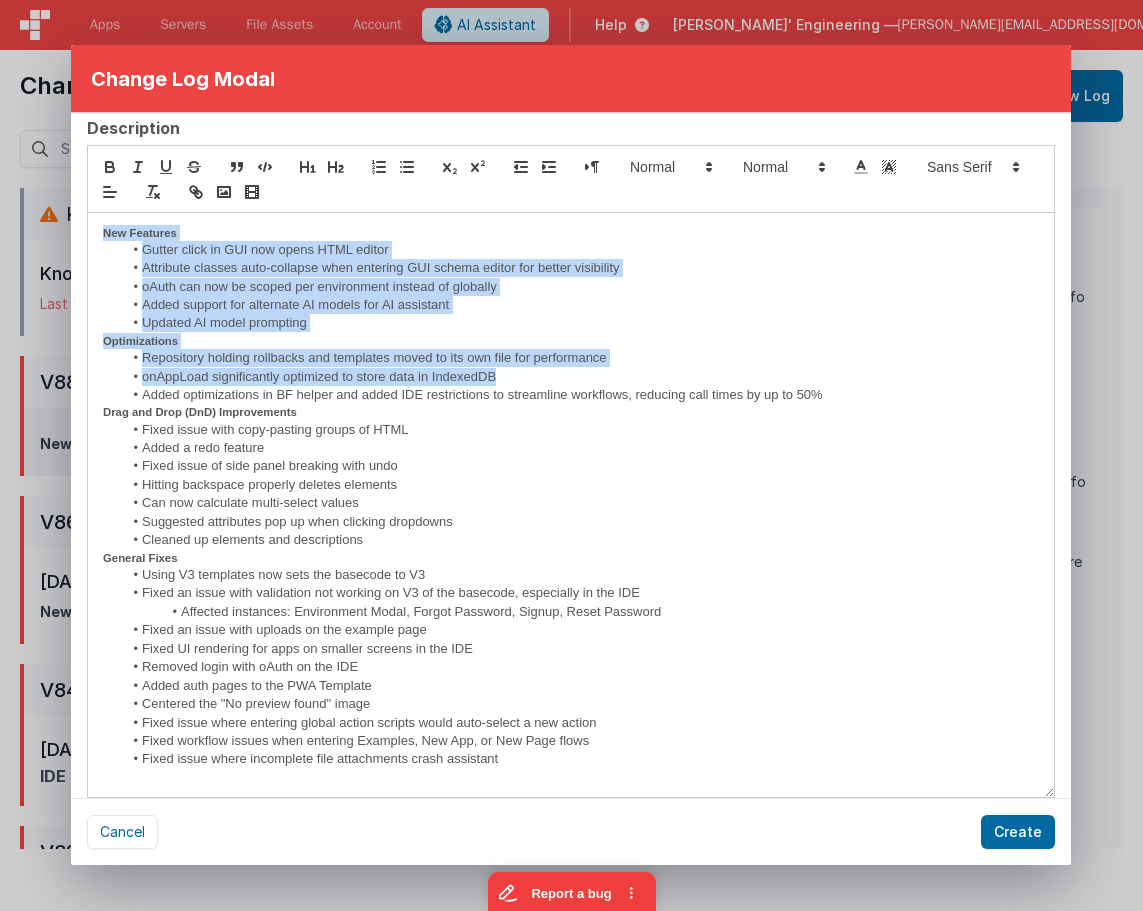copy on "New Features Gutter click in GUI now opens HTML editor Attribute classes auto-collapse when entering GUI schema editor for better visibility oAuth can now be scoped per environment instead of globally Added support for alternate AI models for AI assistant Updated AI model prompting Optimizations Repository holding rollbacks and templates moved to its own file for performance onAppLoad significantly optimized to store data in IndexedDB" 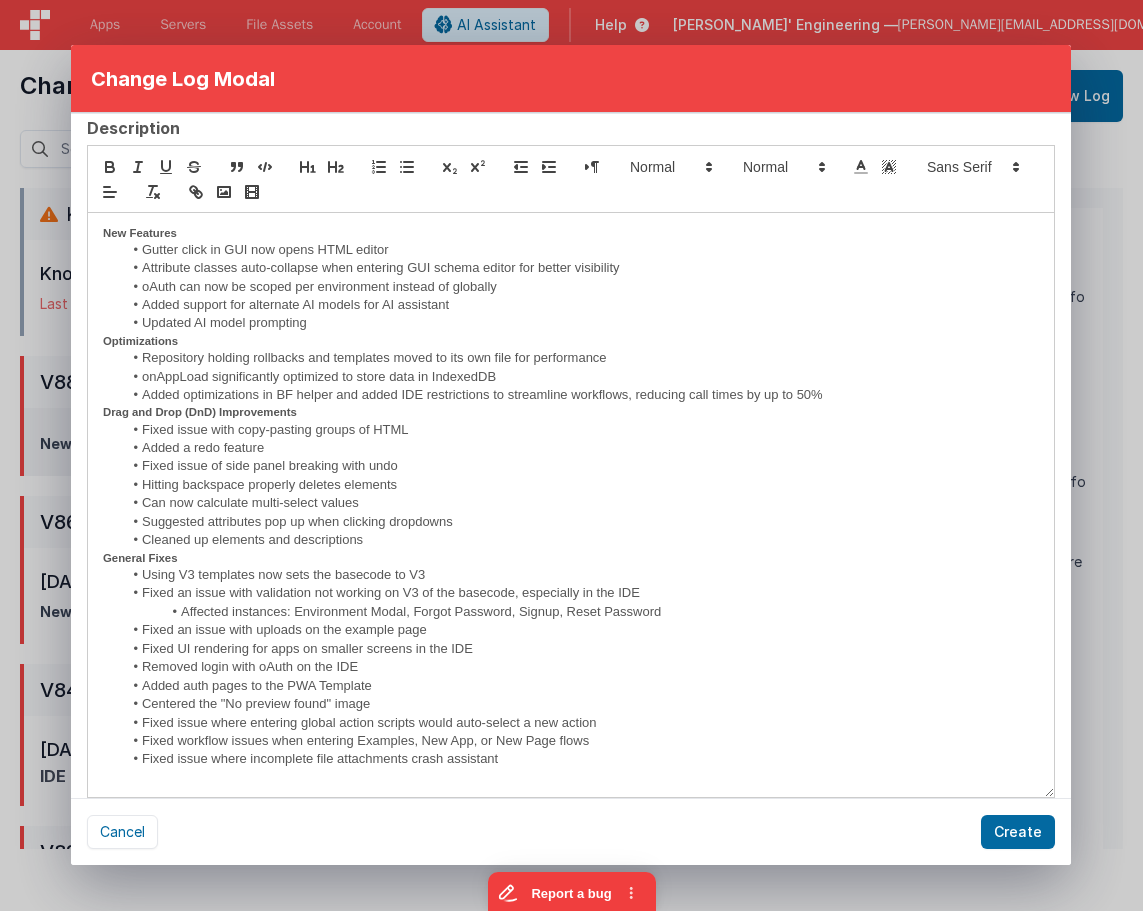 click on "Fixed issue with copy-pasting groups of HTML" at bounding box center [581, 430] 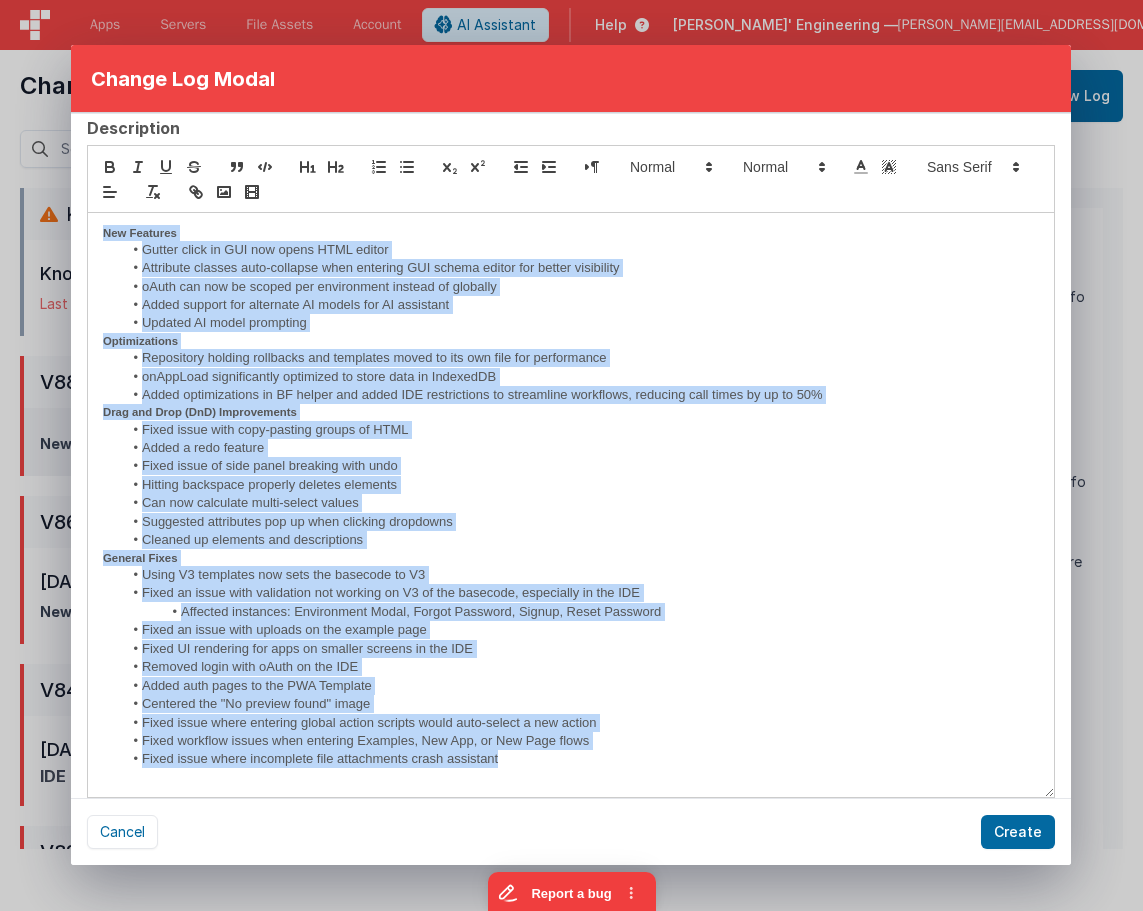 scroll, scrollTop: 0, scrollLeft: 0, axis: both 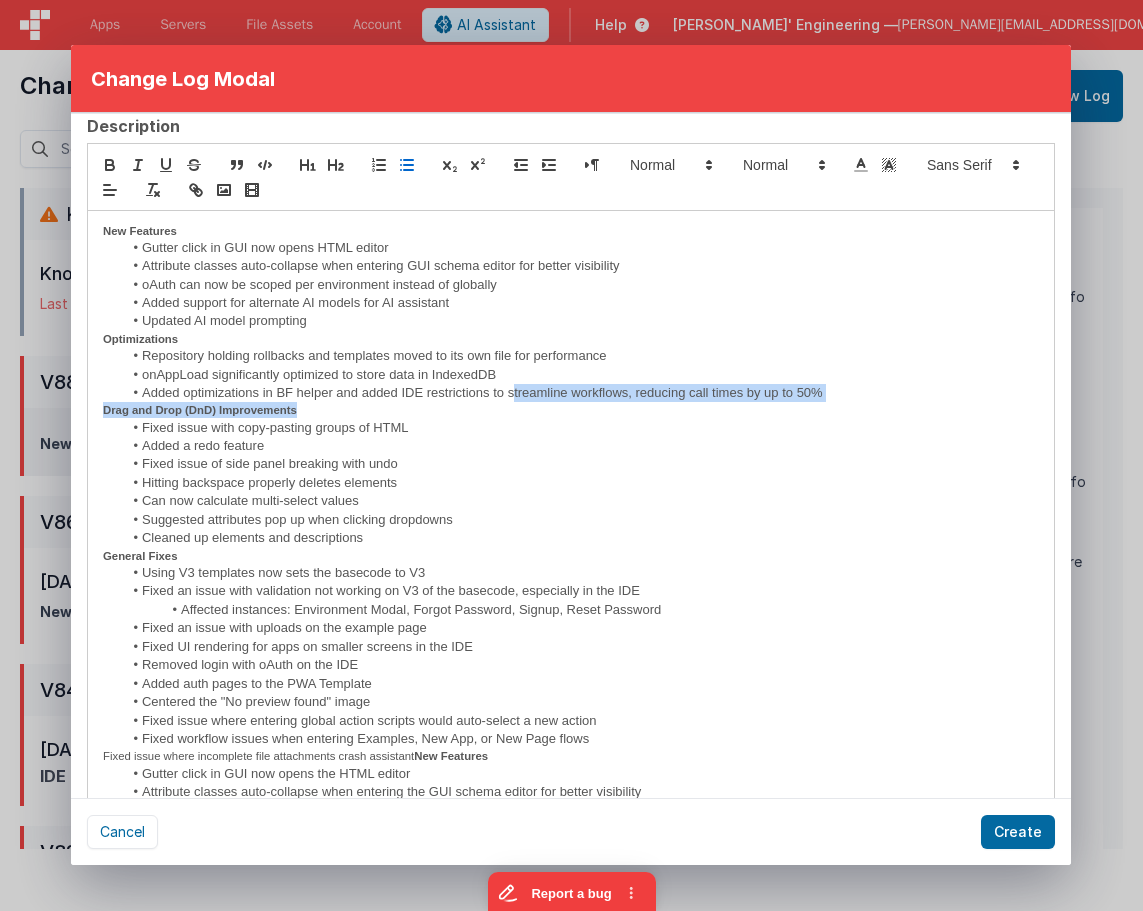click on "New Features Gutter click in GUI now opens HTML editor Attribute classes auto-collapse when entering GUI schema editor for better visibility oAuth can now be scoped per environment instead of globally Added support for alternate AI models for AI assistant Updated AI model prompting Optimizations Repository holding rollbacks and templates moved to its own file for performance onAppLoad significantly optimized to store data in IndexedDB Added optimizations in BF helper and added IDE restrictions to streamline workflows, reducing call times by up to 50% Drag and Drop (DnD) Improvements Fixed issue with copy-pasting groups of HTML Added a redo feature Fixed issue of side panel breaking with undo Hitting backspace properly deletes elements Can now calculate multi-select values Suggested attributes pop up when clicking dropdowns Cleaned up elements and descriptions General Fixes Using V3 templates now sets the basecode to V3 Fixed an issue with validation not working on V3 of the basecode, especially in the IDE" at bounding box center (571, 868) 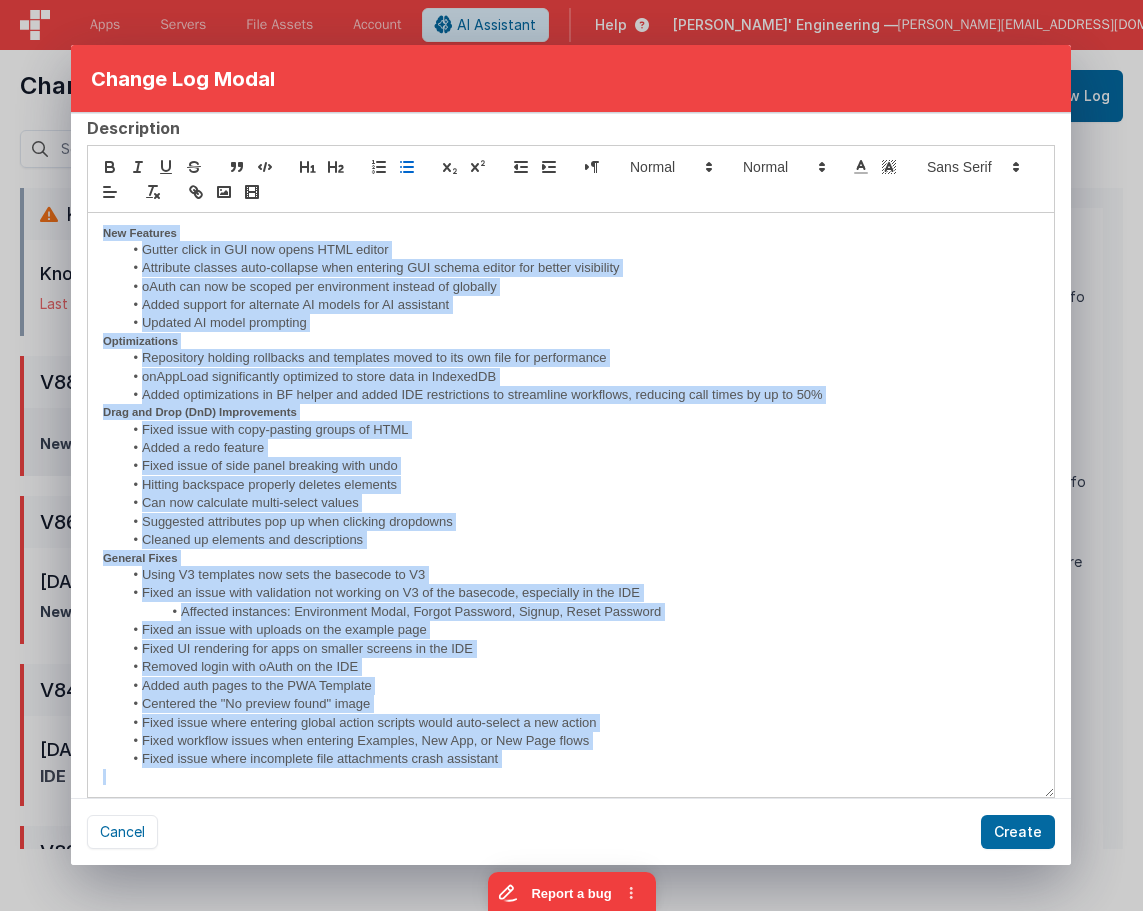 drag, startPoint x: 571, startPoint y: 776, endPoint x: -44, endPoint y: 134, distance: 889.03827 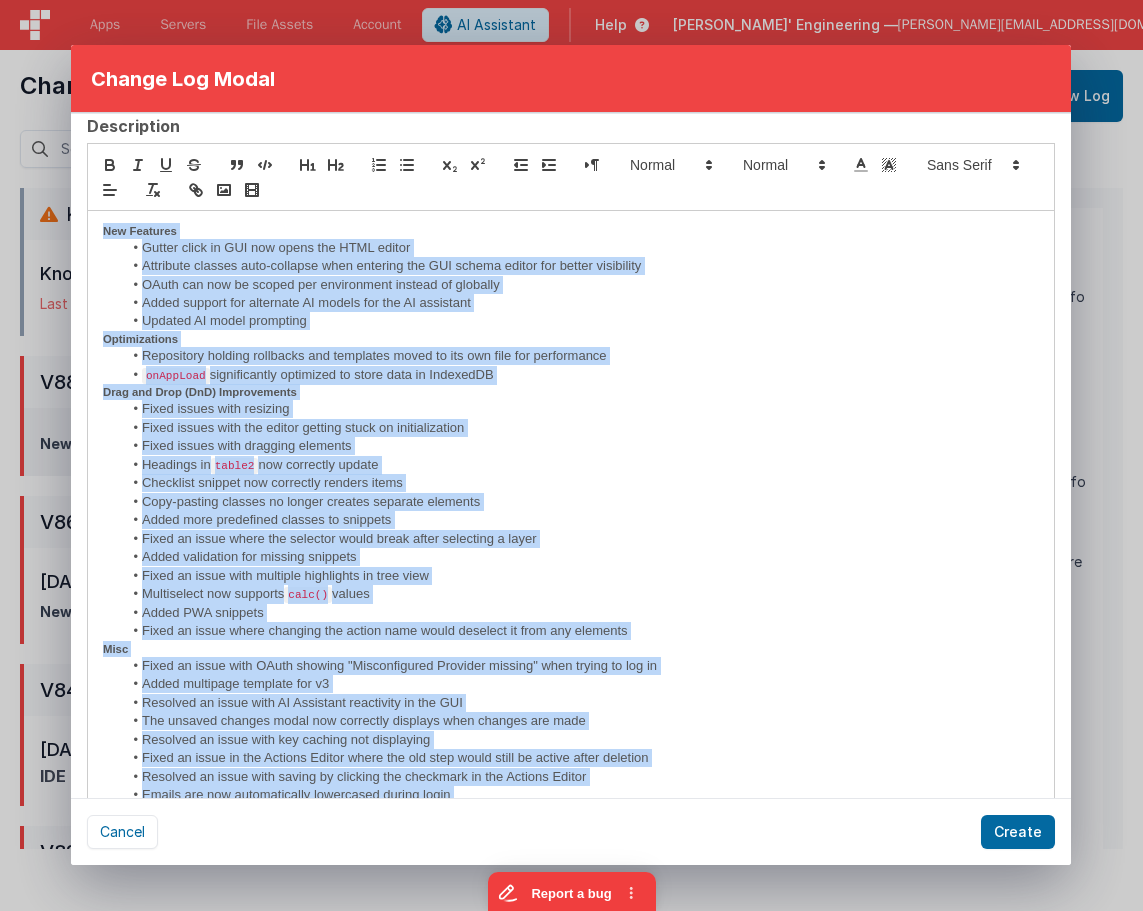scroll, scrollTop: 0, scrollLeft: 0, axis: both 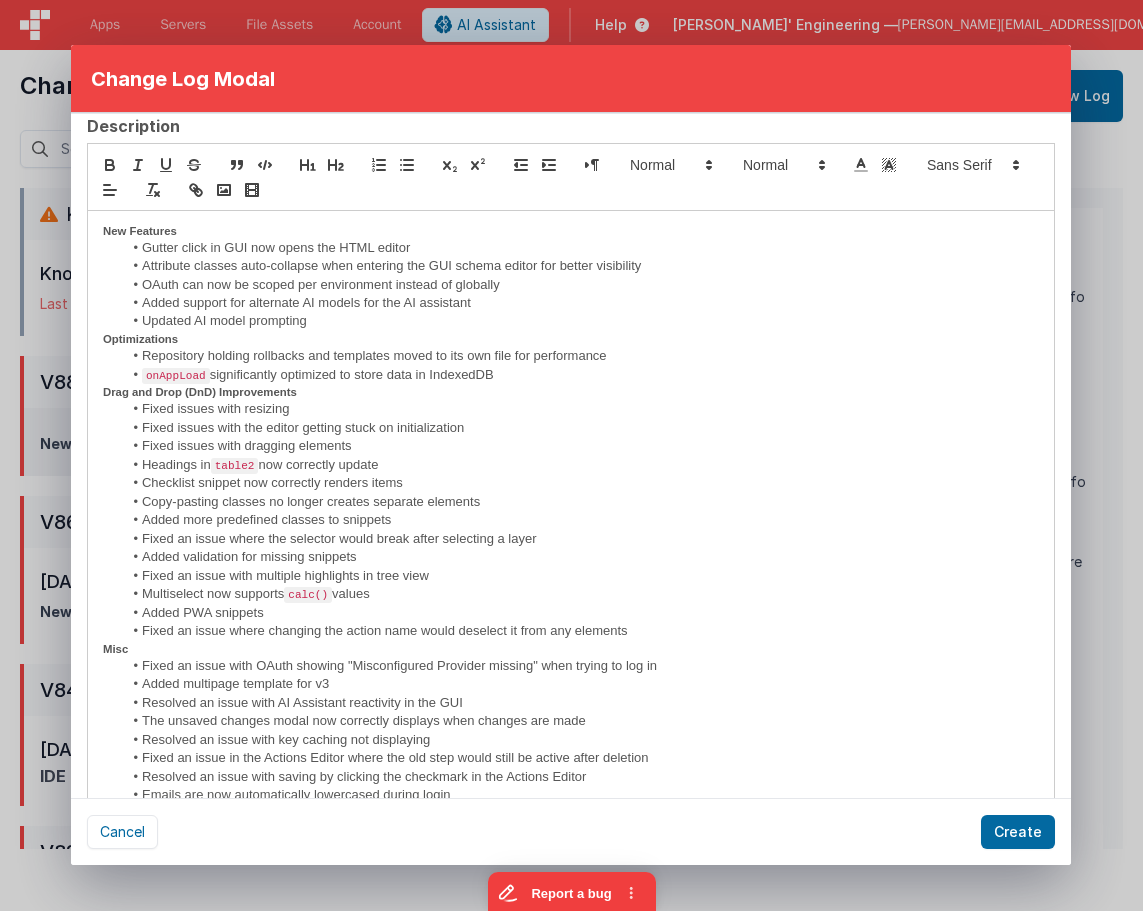 drag, startPoint x: 521, startPoint y: 373, endPoint x: -33, endPoint y: 197, distance: 581.2848 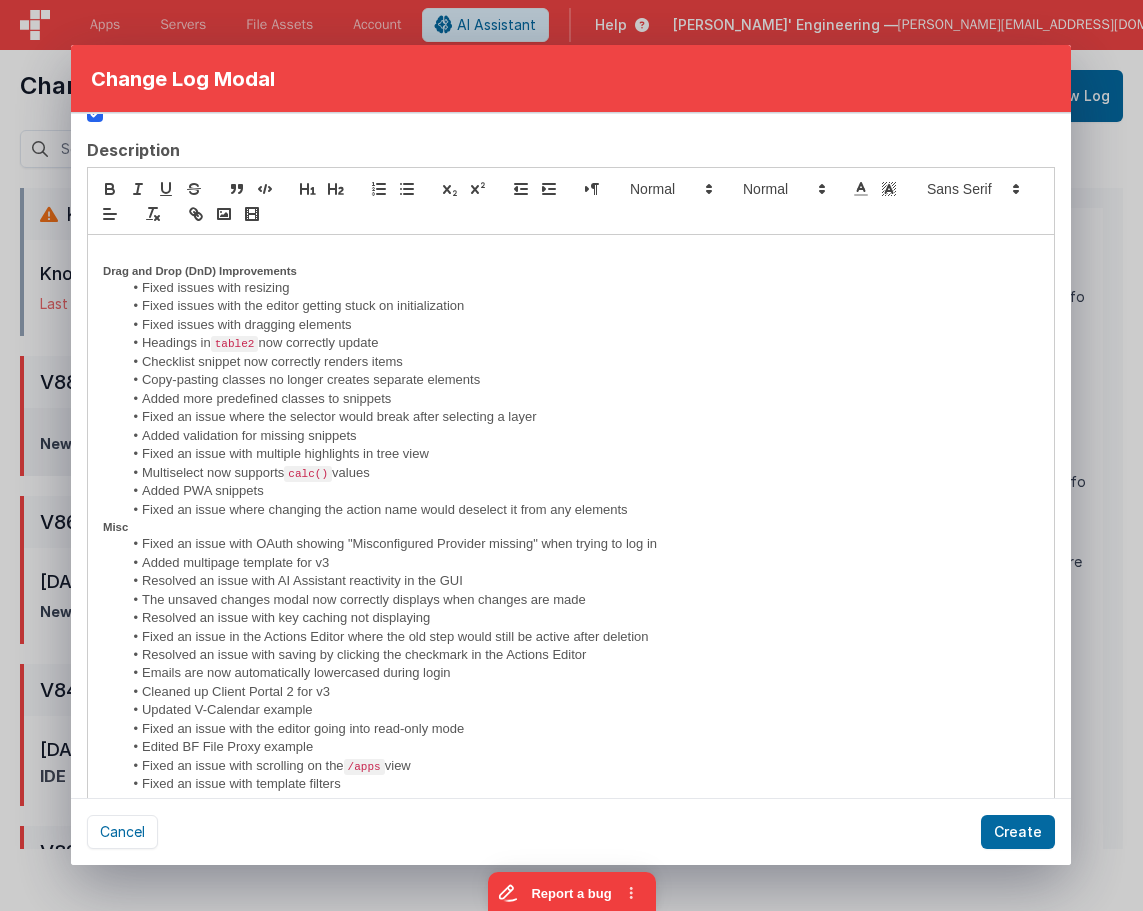 scroll, scrollTop: 10, scrollLeft: 0, axis: vertical 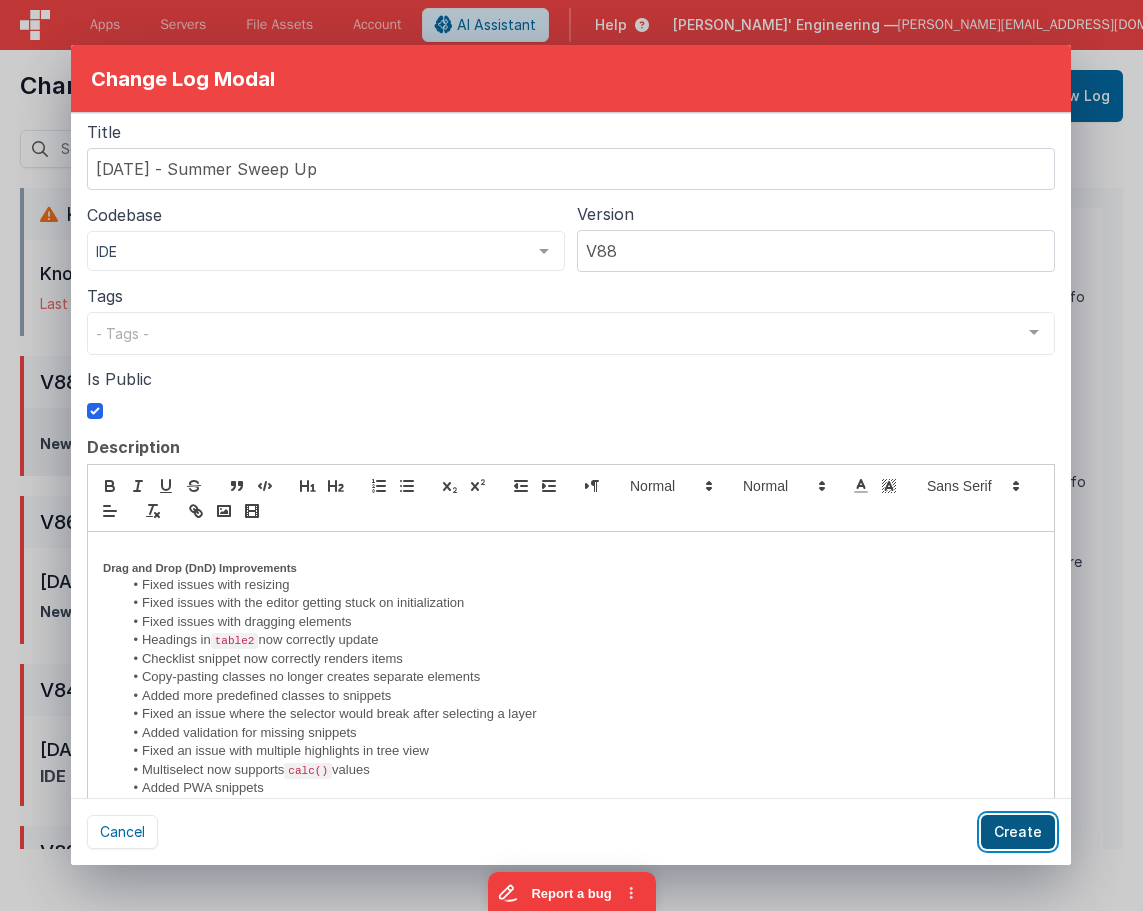 click on "Create" at bounding box center (1018, 832) 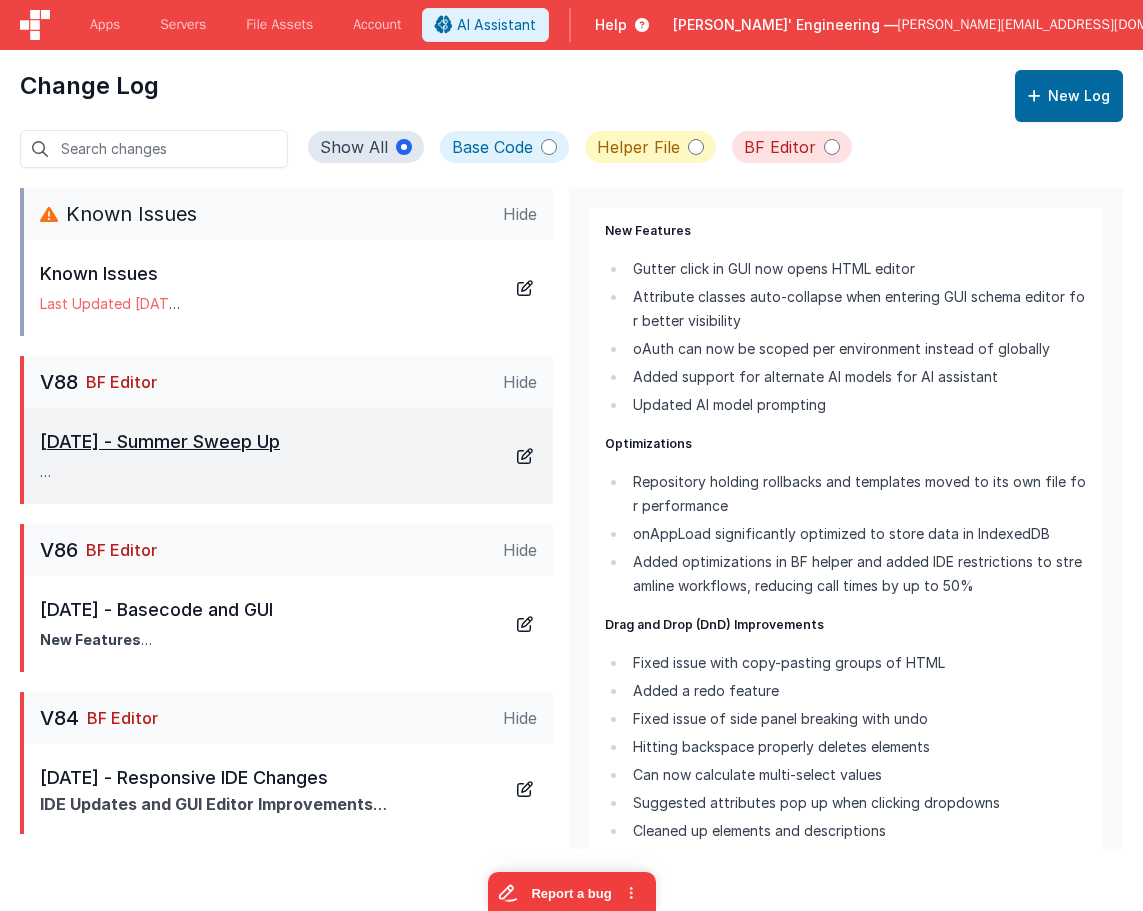 click at bounding box center [525, 456] 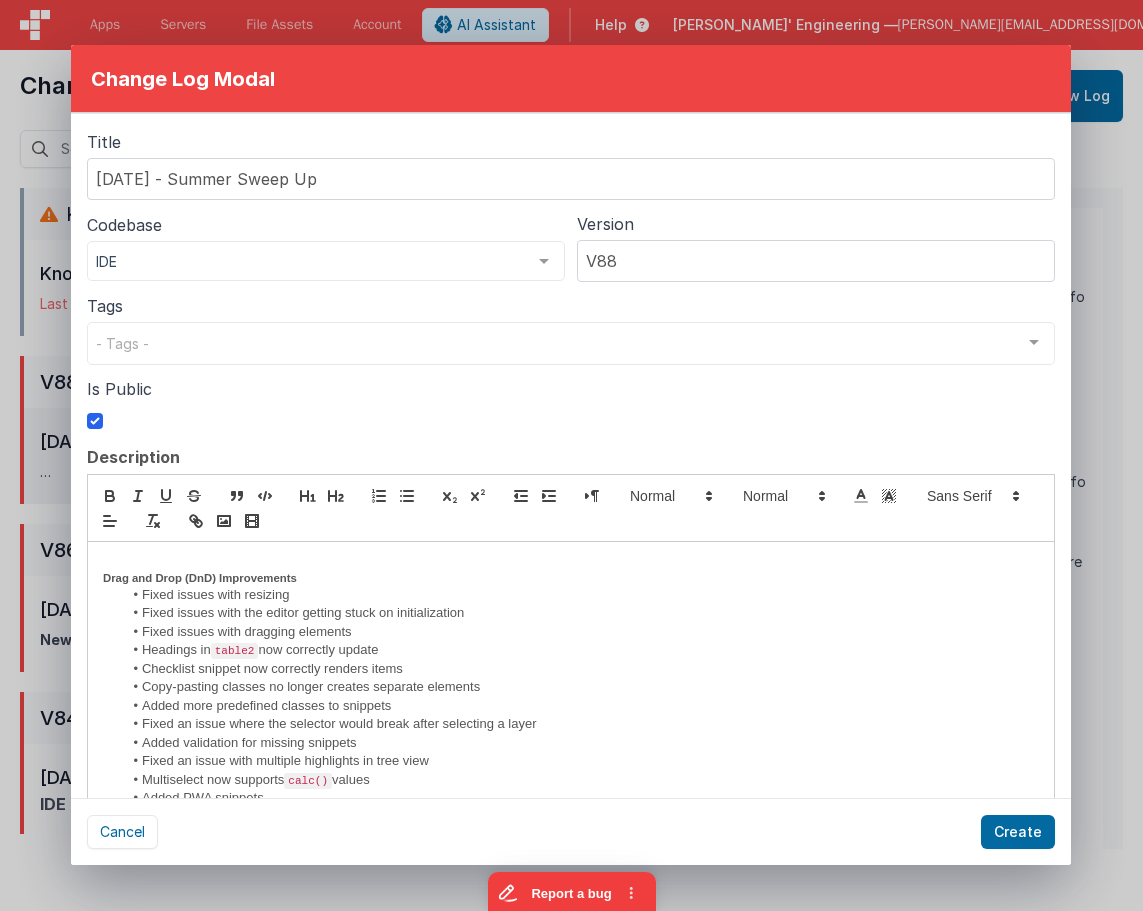click at bounding box center [571, 562] 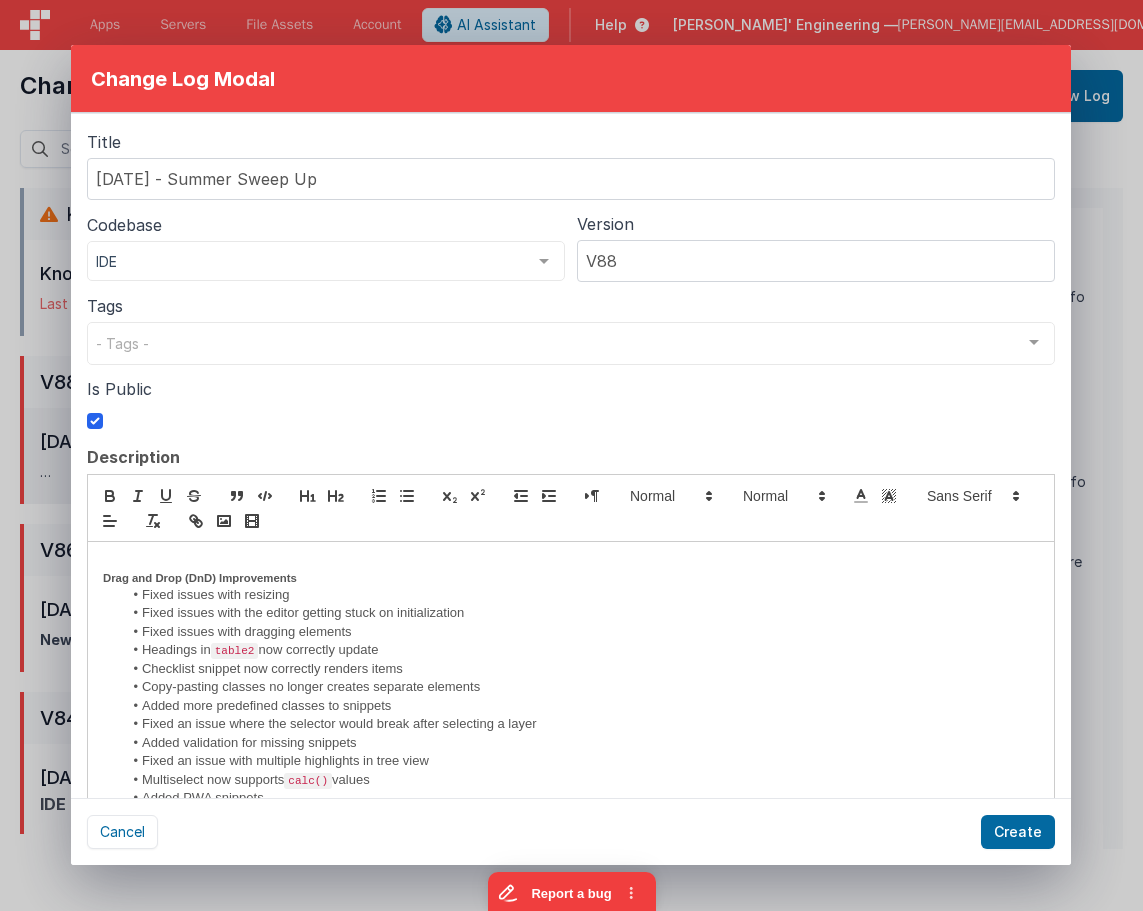 type 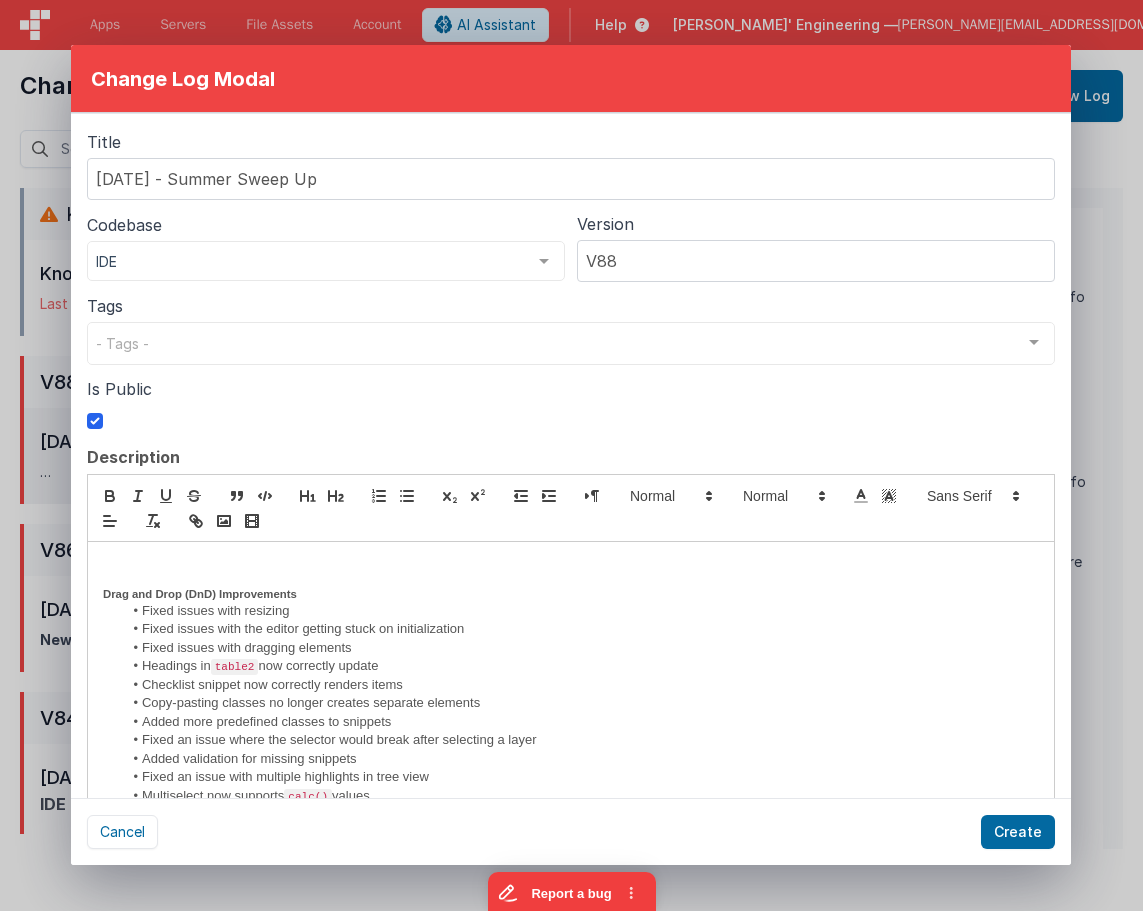 click on "Drag and Drop (DnD) Improvements Fixed issues with resizing Fixed issues with the editor getting stuck on initialization Fixed issues with dragging elements Headings in  table2  now correctly update Checklist snippet now correctly renders items Copy-pasting classes no longer creates separate elements Added more predefined classes to snippets Fixed an issue where the selector would break after selecting a layer Added validation for missing snippets Fixed an issue with multiple highlights in tree view Multiselect now supports  calc()  values Added PWA snippets Fixed an issue where changing the action name would deselect it from any elements Misc Fixed an issue with OAuth showing "Misconfigured Provider missing" when trying to log in Added multipage template for v3 Resolved an issue with AI Assistant reactivity in the GUI The unsaved changes modal now correctly displays when changes are made Resolved an issue with key caching not displaying Emails are now automatically lowercased during login /apps  view" at bounding box center [571, 854] 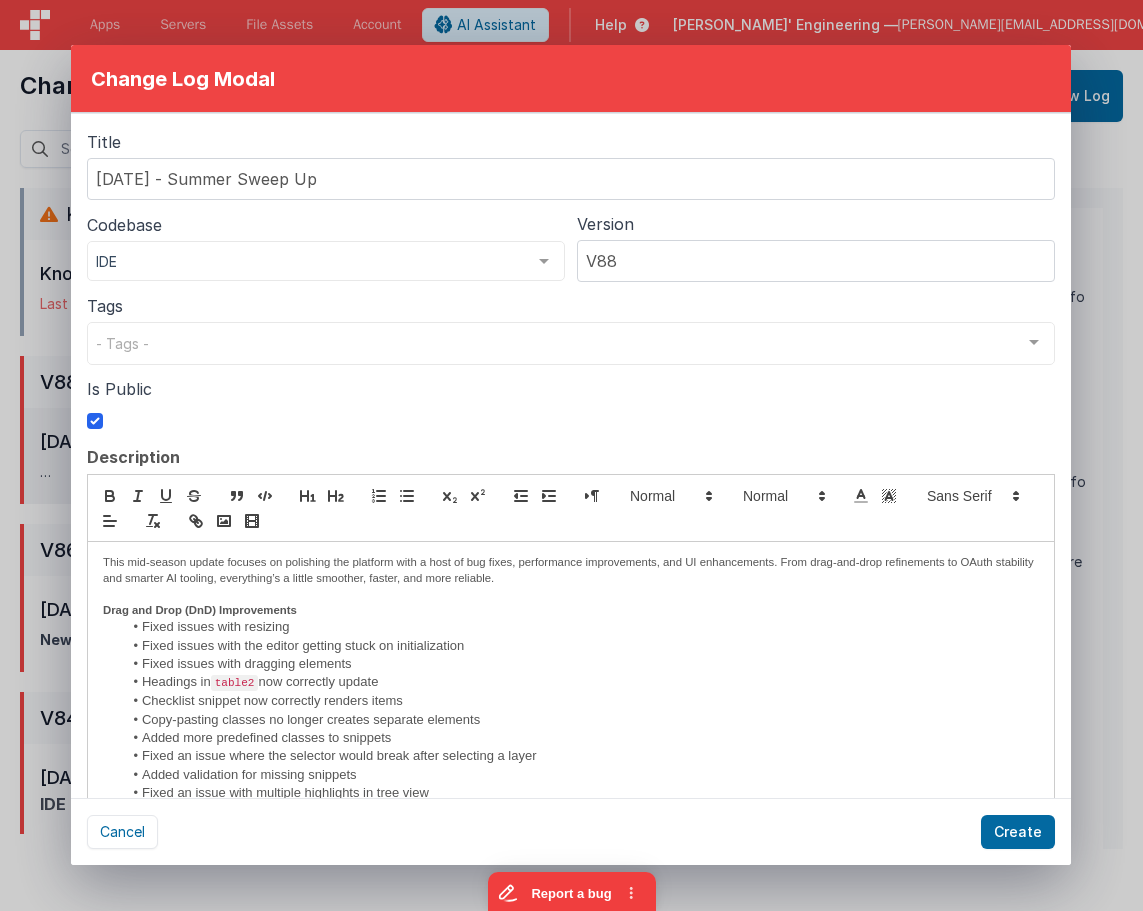 scroll, scrollTop: 370, scrollLeft: 0, axis: vertical 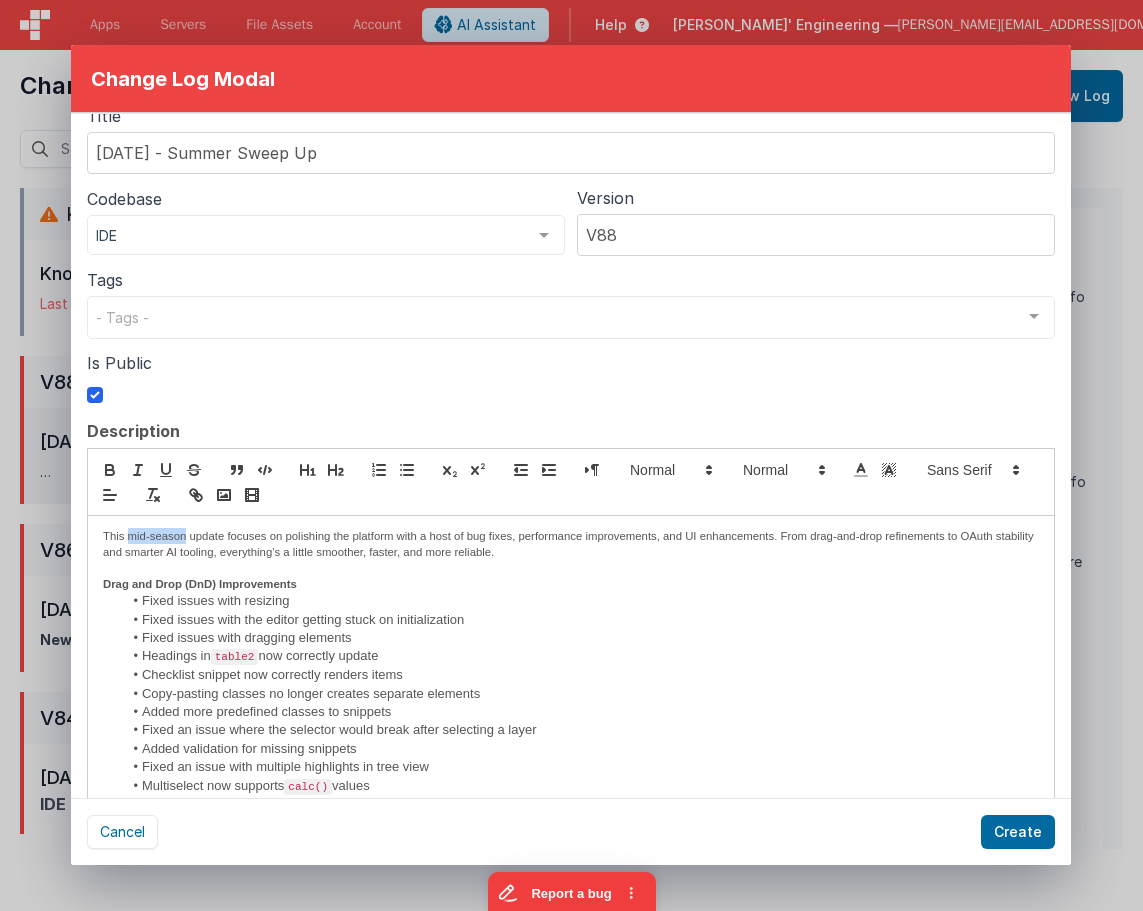 drag, startPoint x: 128, startPoint y: 536, endPoint x: 184, endPoint y: 535, distance: 56.008926 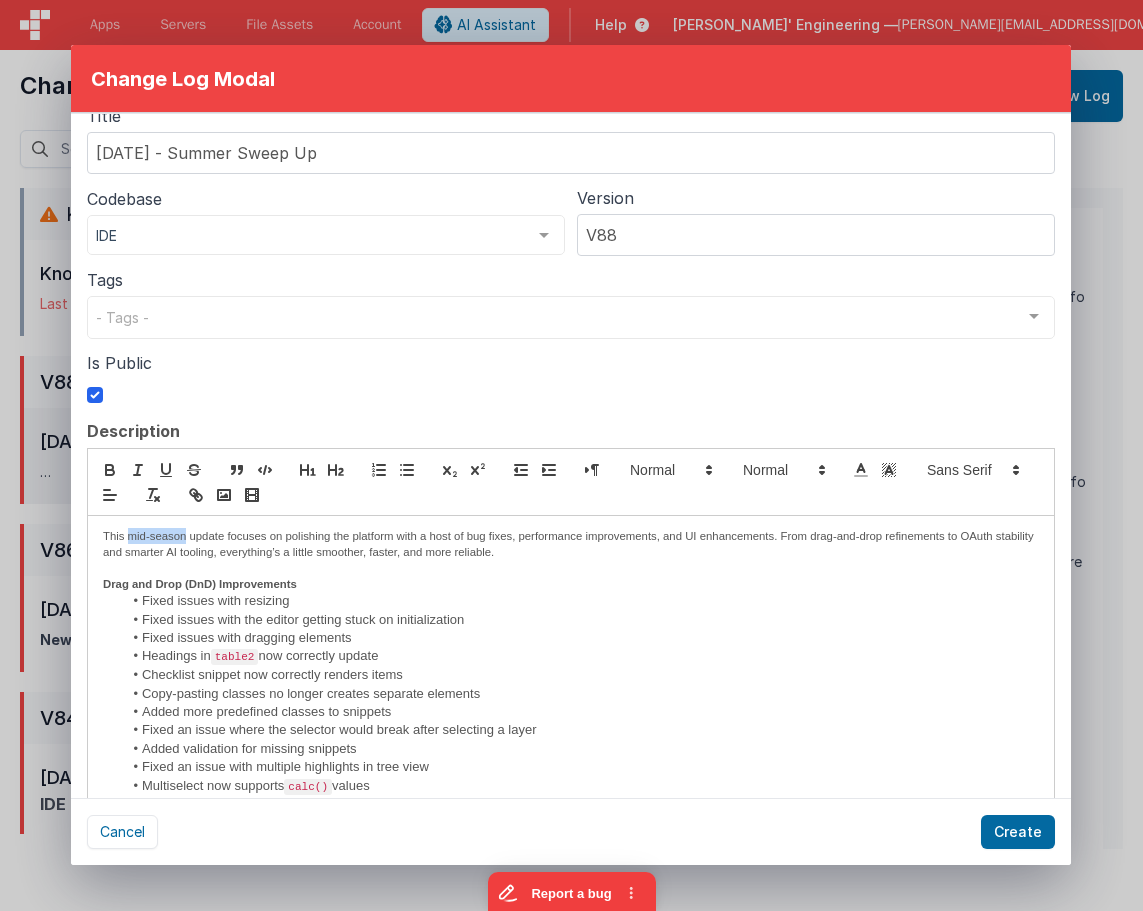 click on "This mid-season update focuses on polishing the platform with a host of bug fixes, performance improvements, and UI enhancements. From drag-and-drop refinements to OAuth stability and smarter AI tooling, everything’s a little smoother, faster, and more reliable." at bounding box center (571, 544) 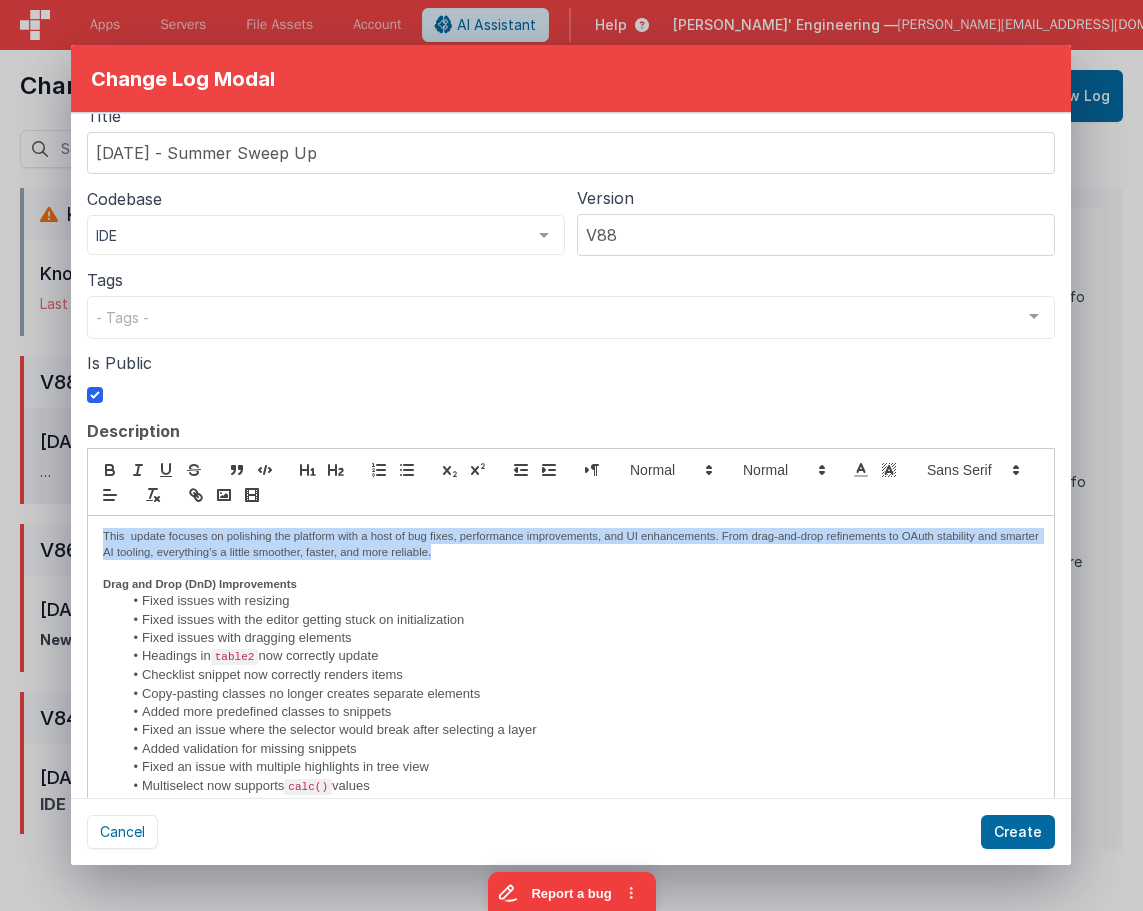 drag, startPoint x: 497, startPoint y: 551, endPoint x: 175, endPoint y: 487, distance: 328.29865 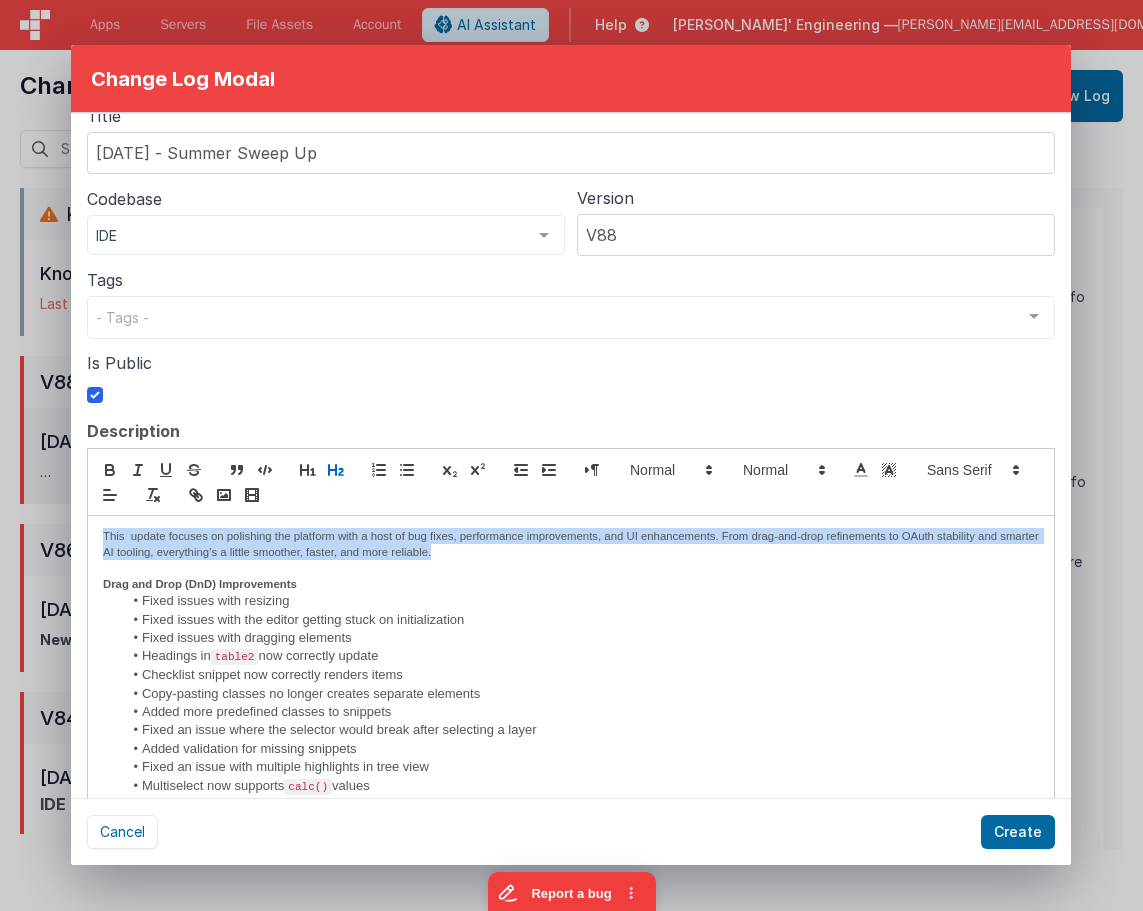 click 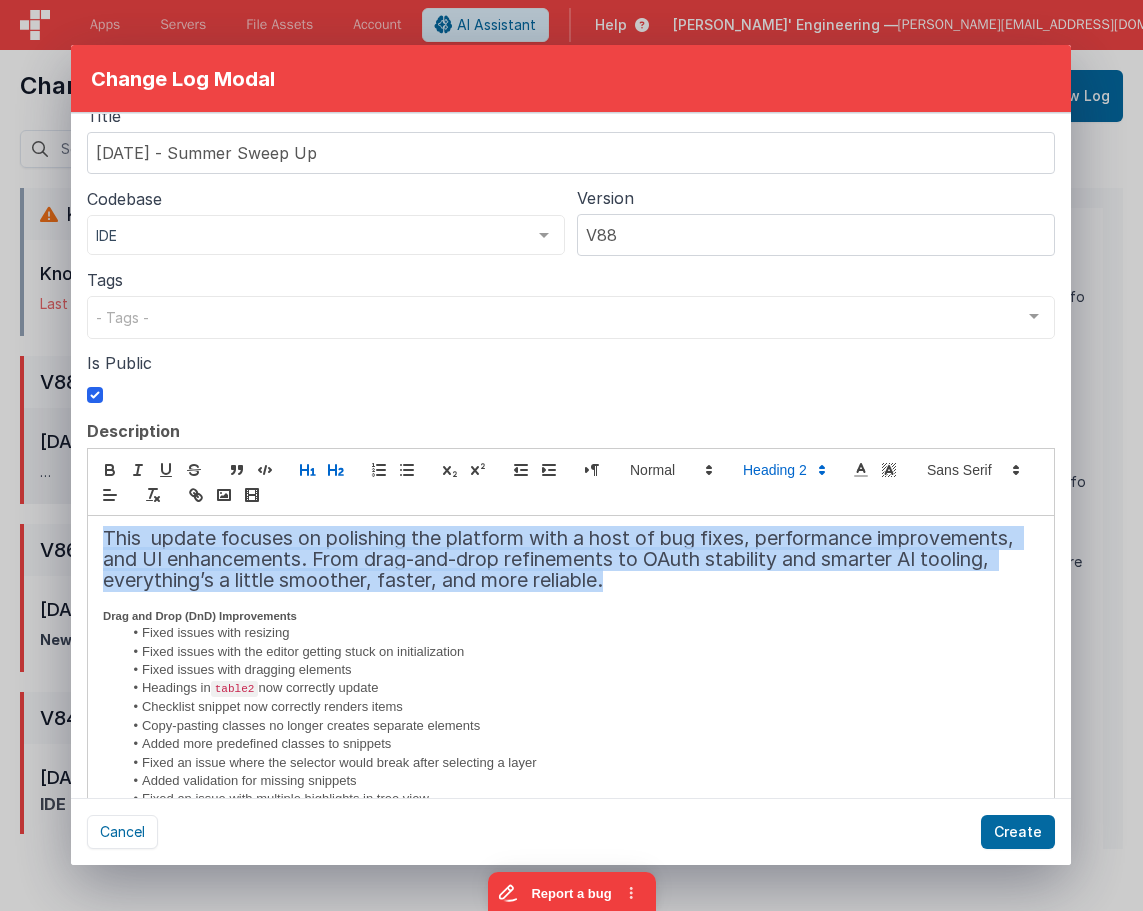 click 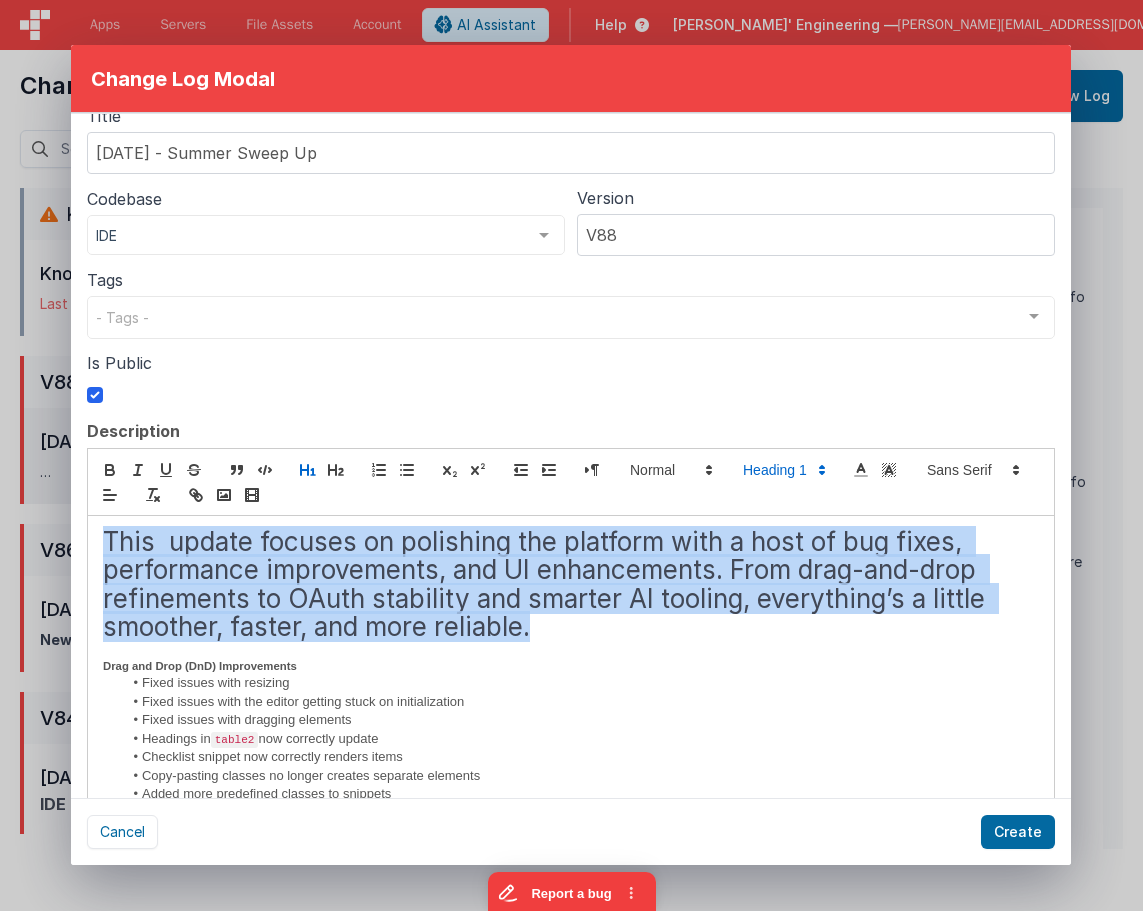 click 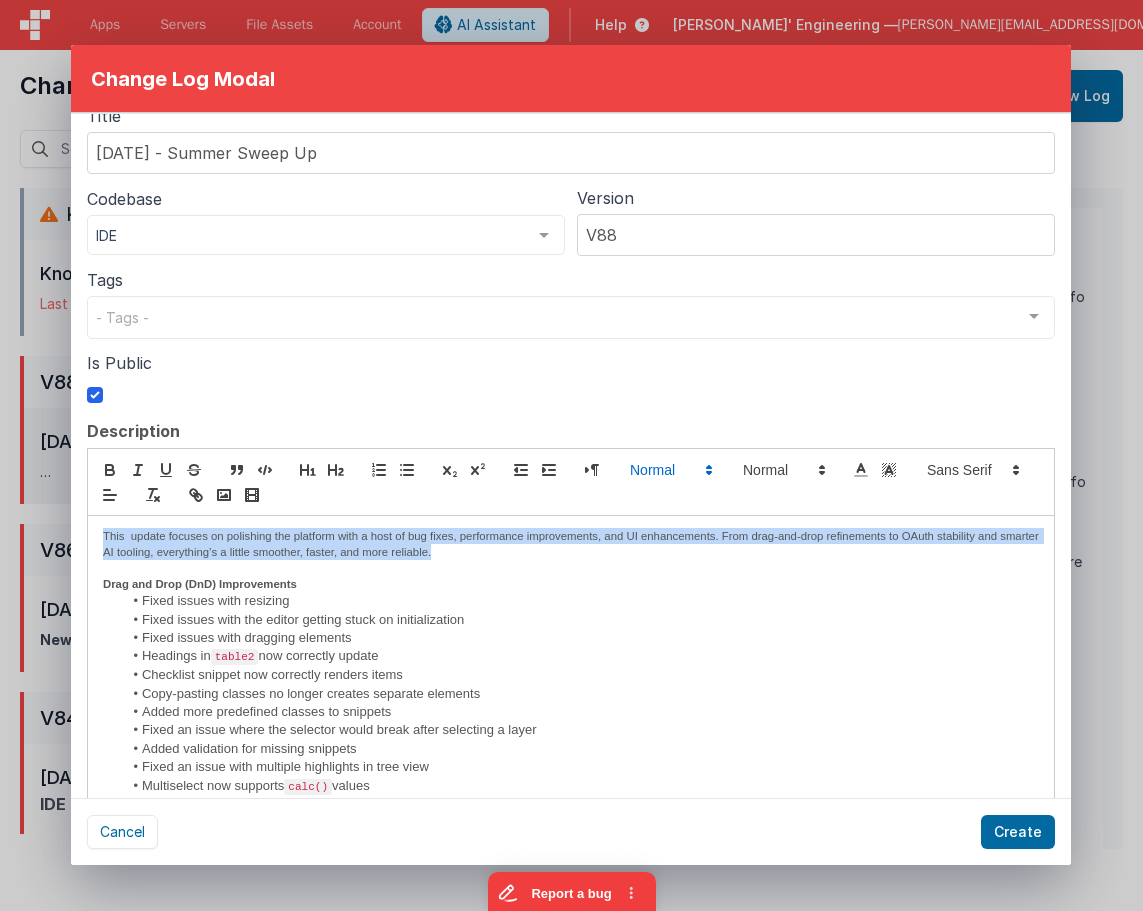 click at bounding box center (670, 470) 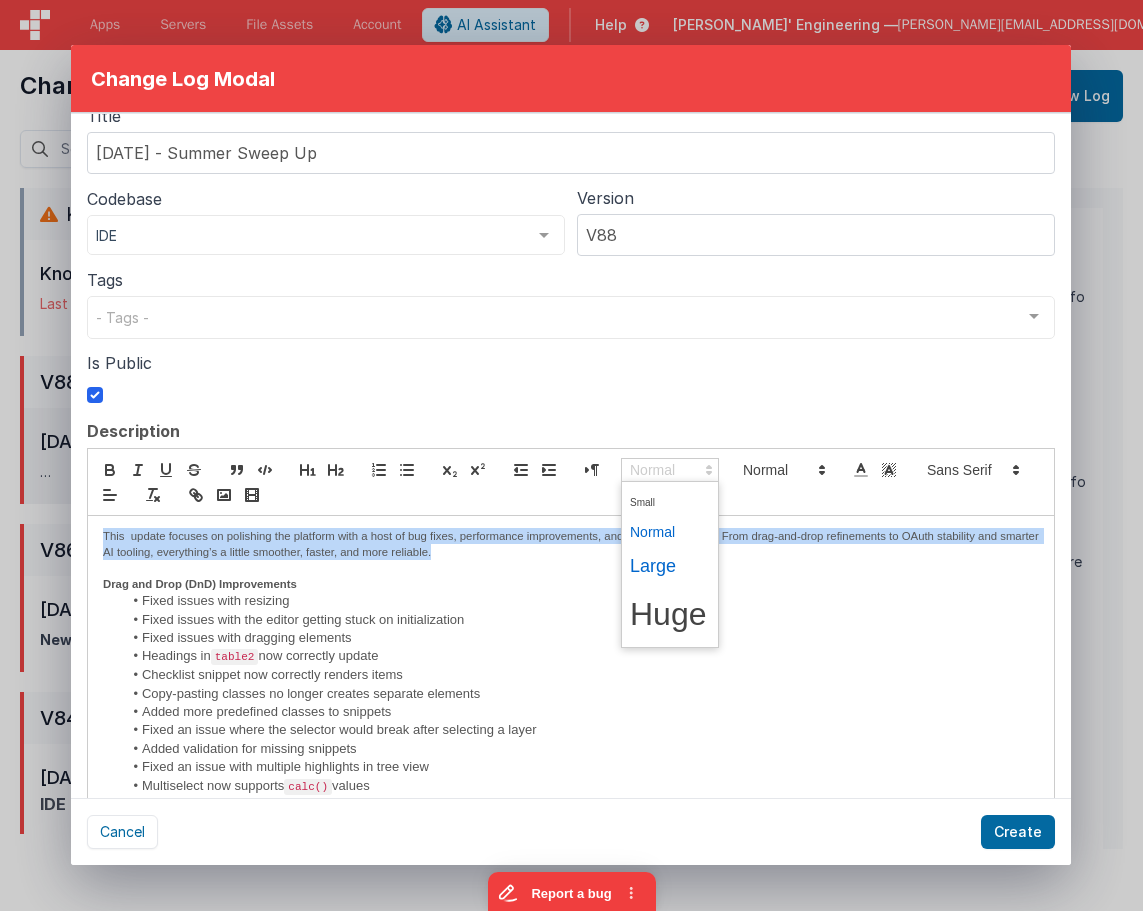 click at bounding box center [670, 566] 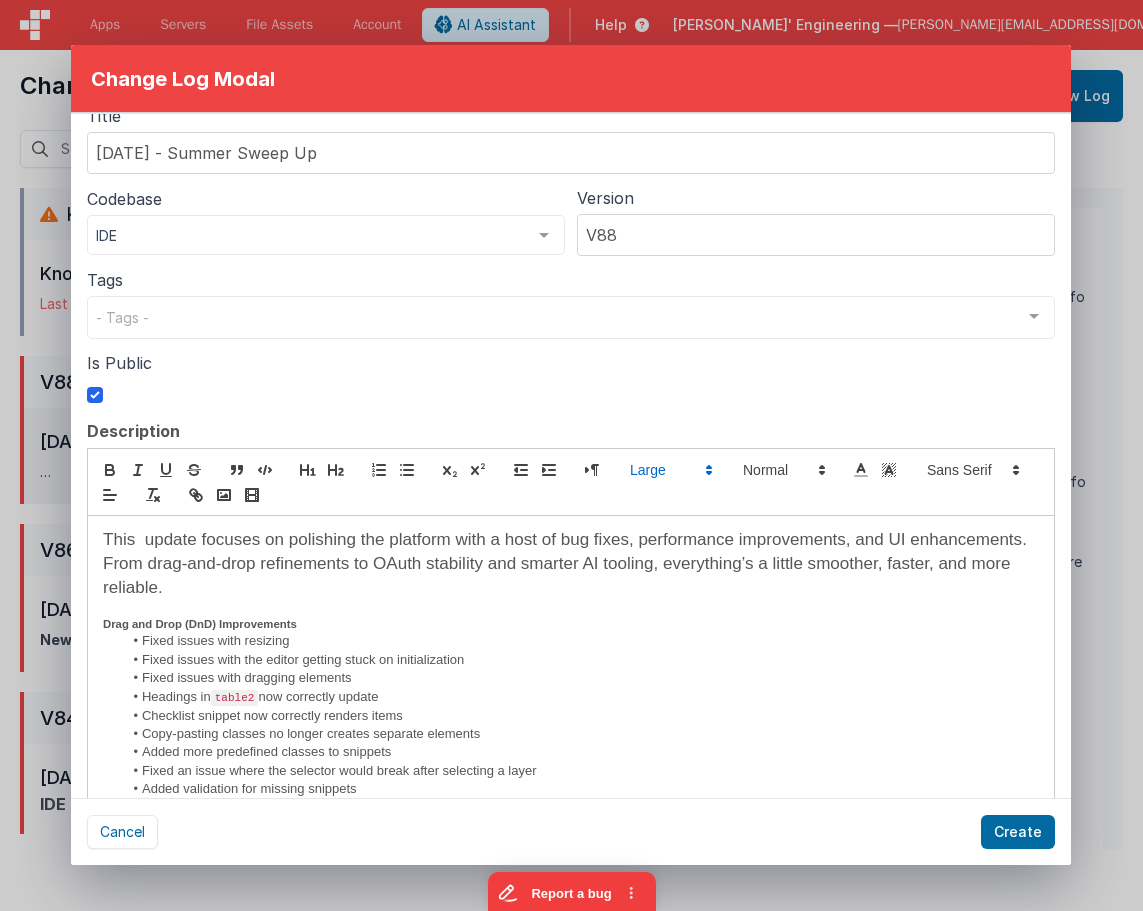 click at bounding box center (571, 608) 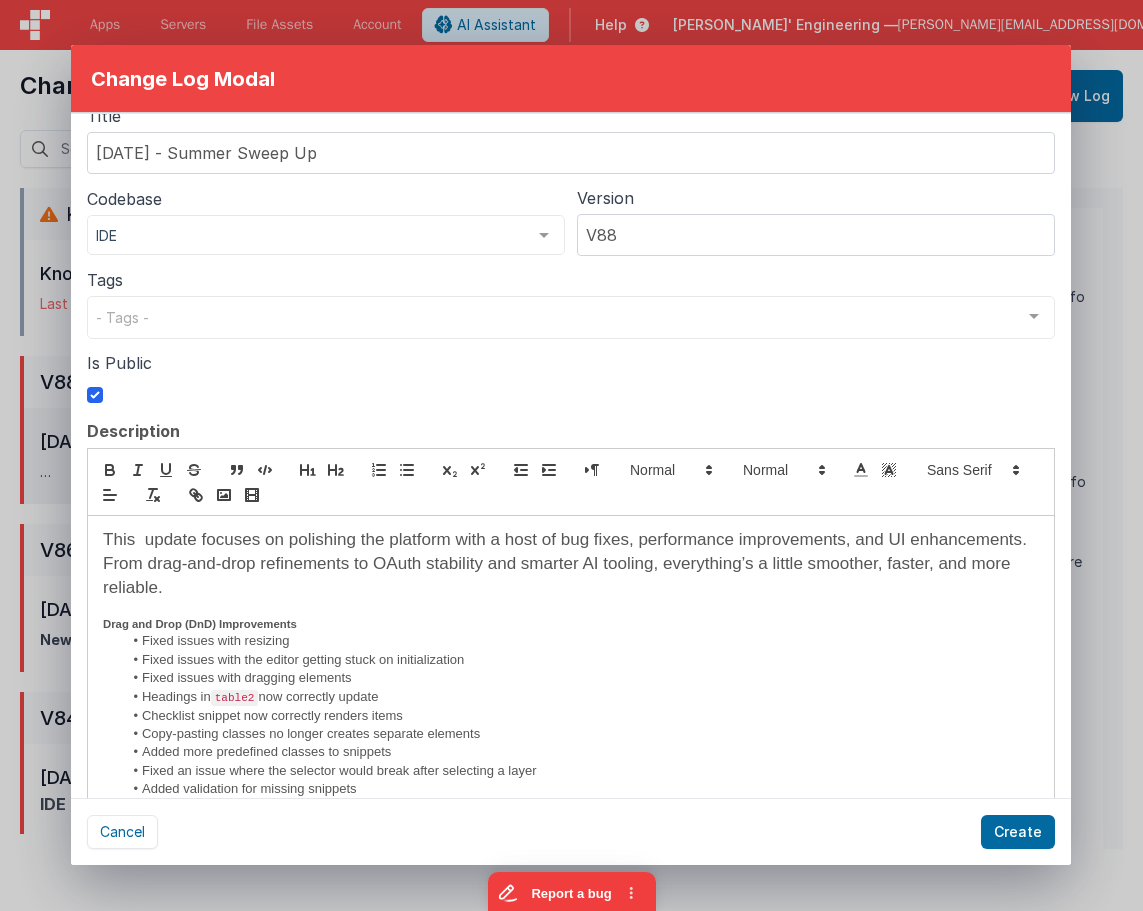 click on "This  update focuses on polishing the platform with a host of bug fixes, performance improvements, and UI enhancements. From drag-and-drop refinements to OAuth stability and smarter AI tooling, everything’s a little smoother, faster, and more reliable." at bounding box center (567, 563) 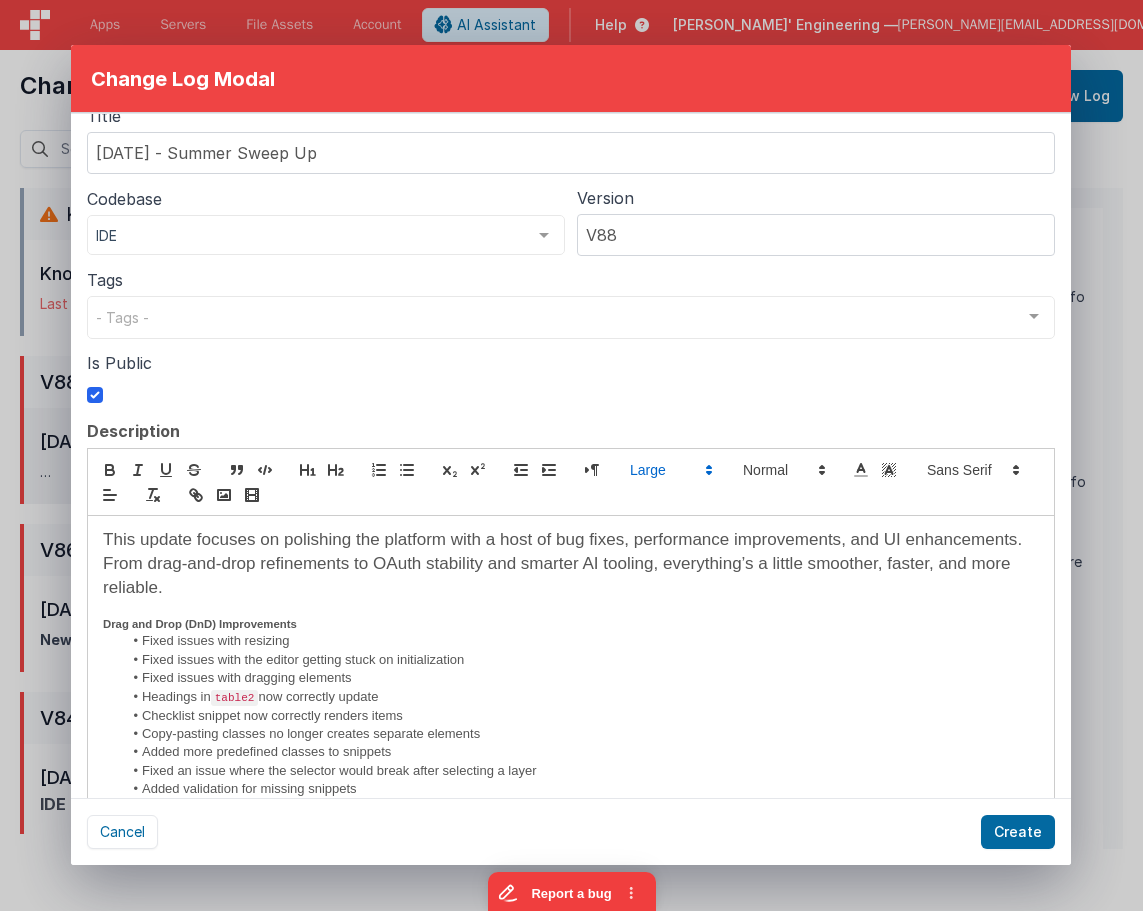 click on "This update focuses on polishing the platform with a host of bug fixes, performance improvements, and UI enhancements. From drag-and-drop refinements to OAuth stability and smarter AI tooling, everything’s a little smoother, faster, and more reliable." at bounding box center (571, 564) 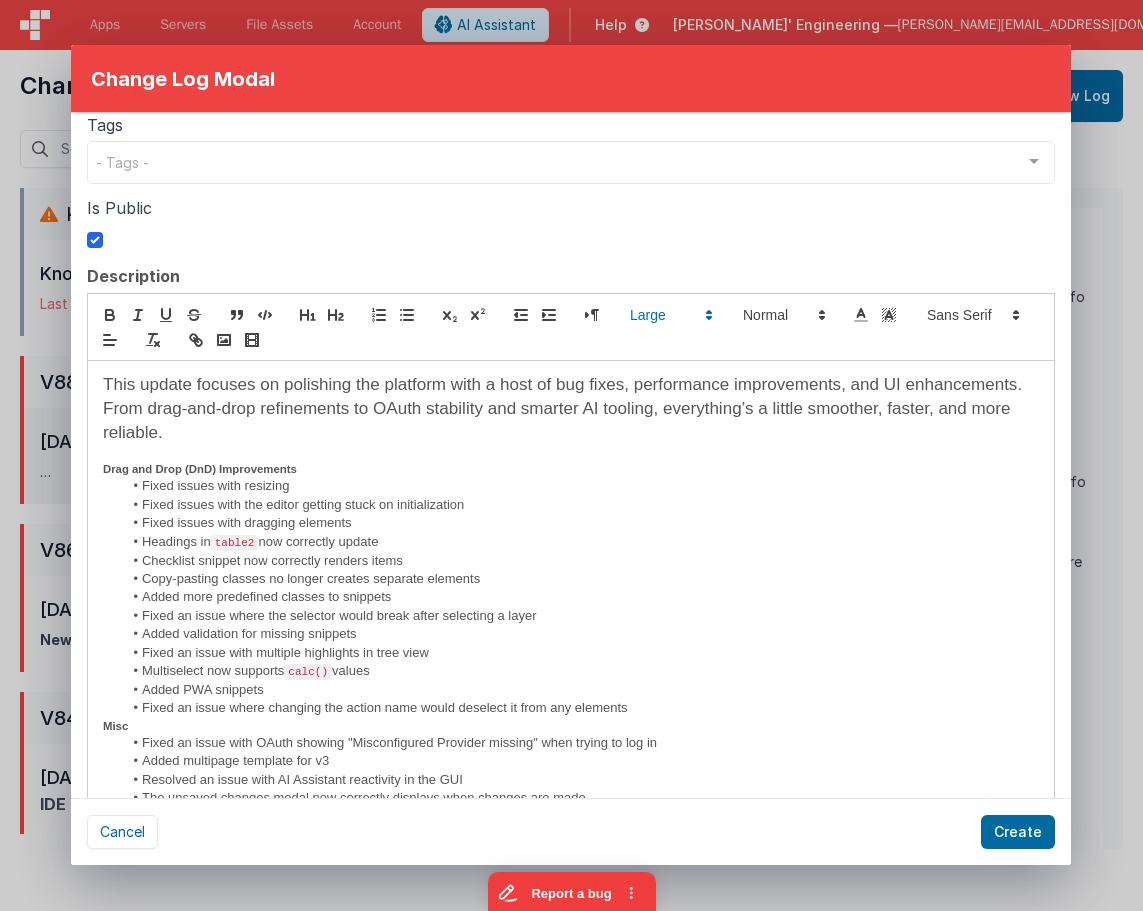 scroll, scrollTop: 0, scrollLeft: 0, axis: both 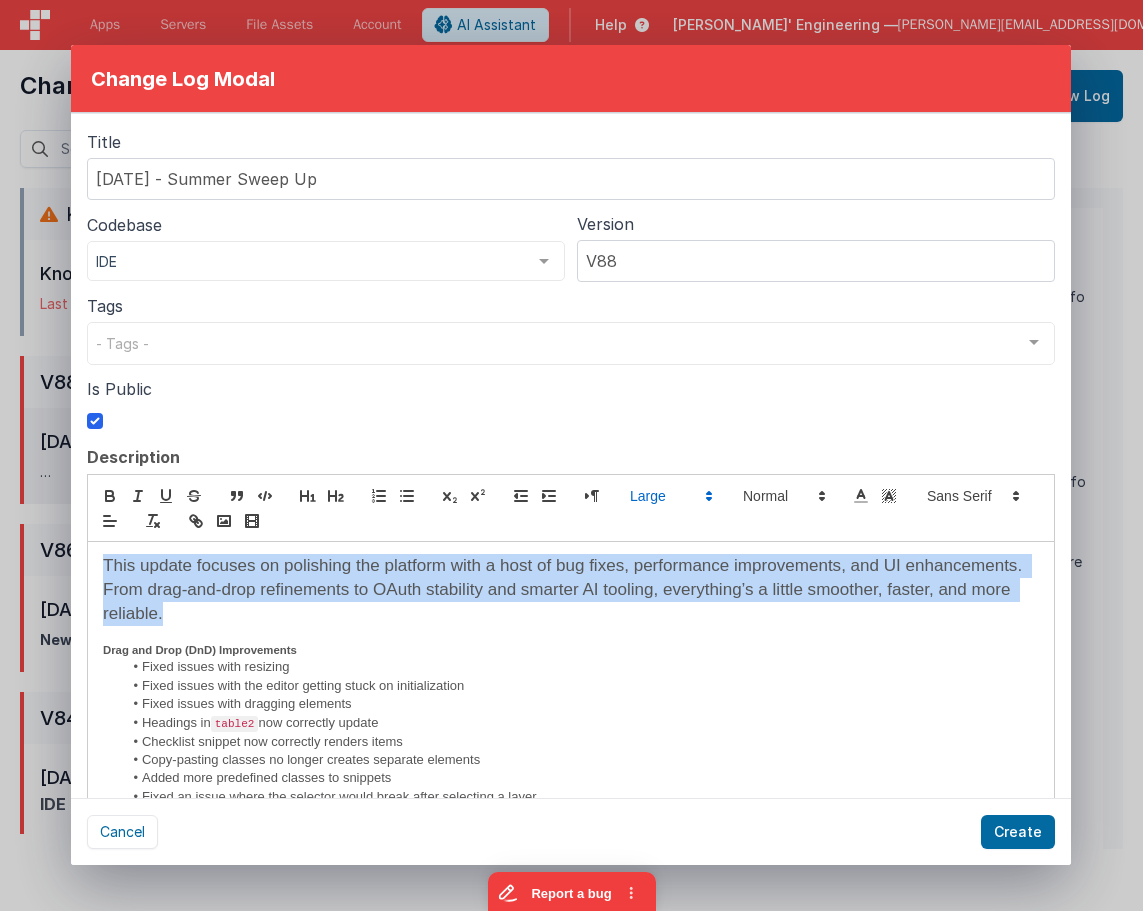 drag, startPoint x: 204, startPoint y: 612, endPoint x: 30, endPoint y: 534, distance: 190.68298 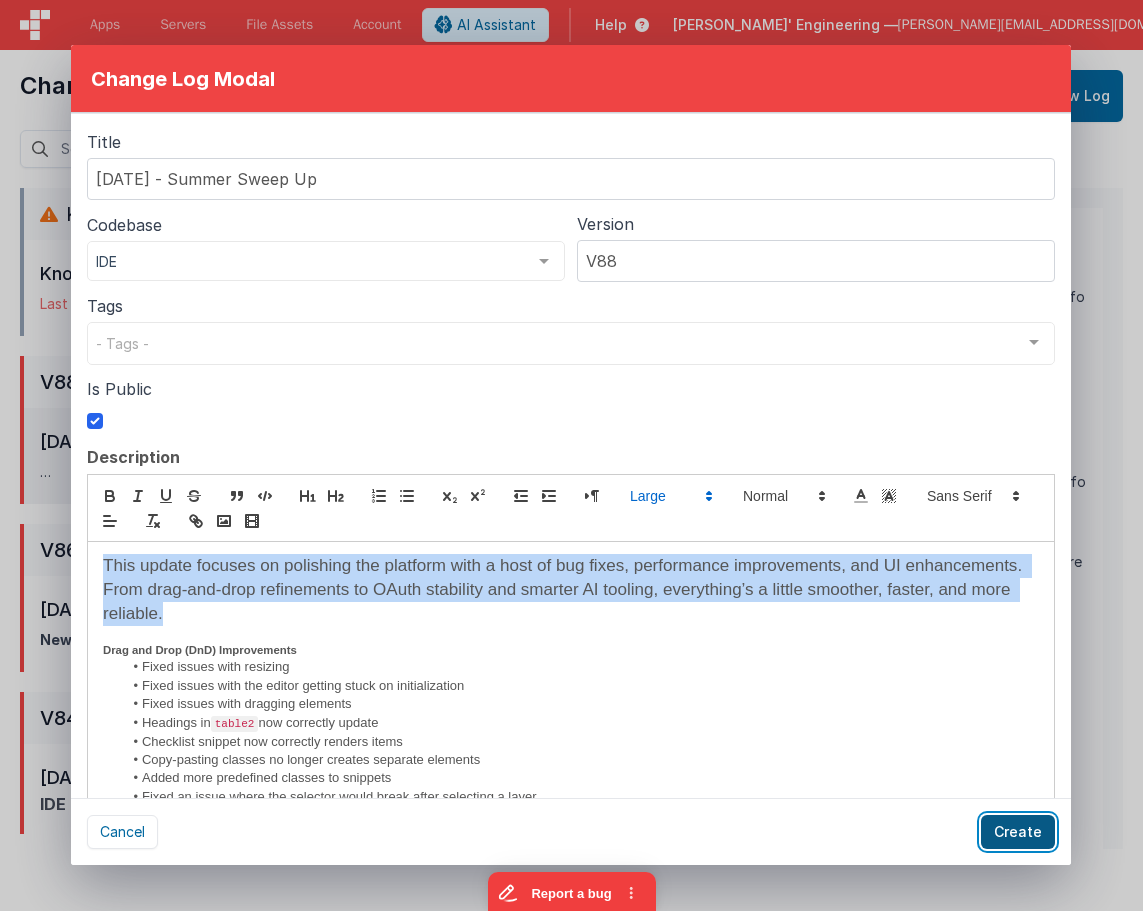 click on "Create" at bounding box center [1018, 832] 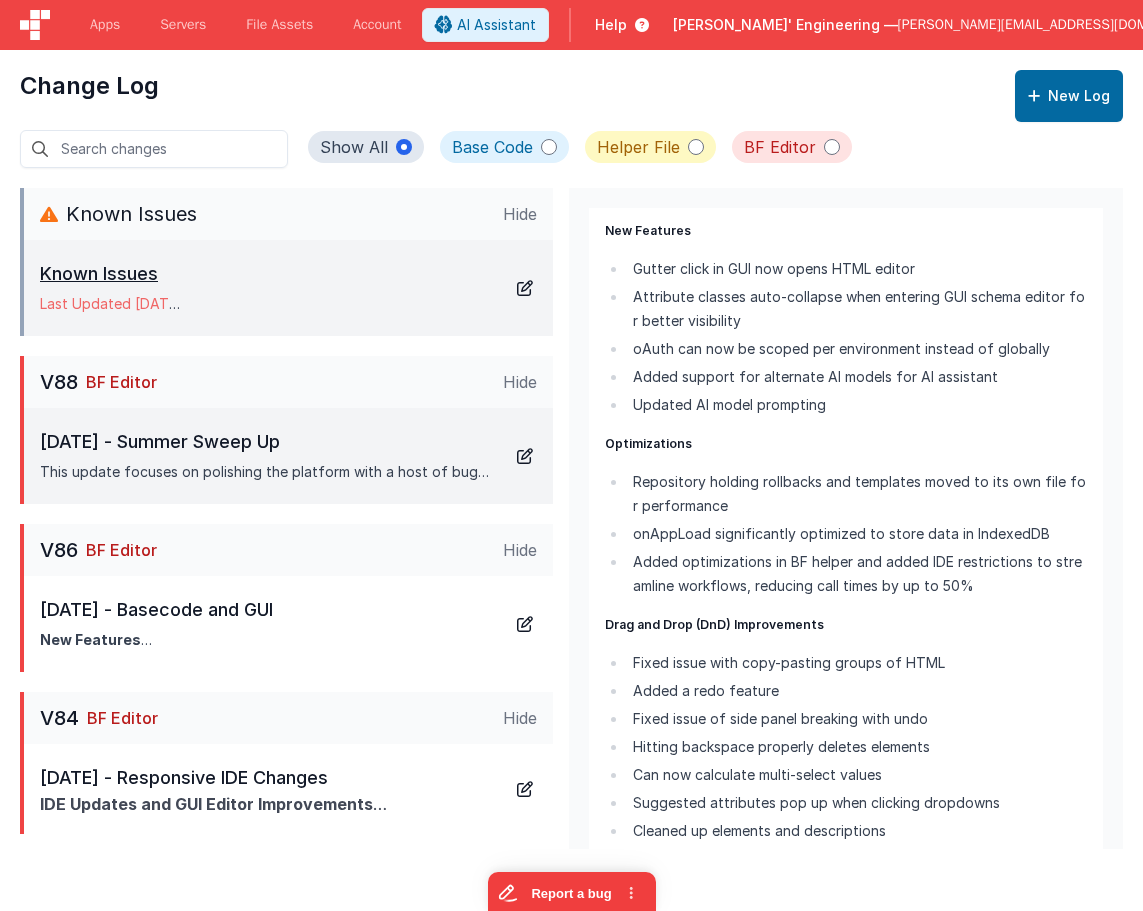 click on "Known Issues   Last Updated [DATE] BF Editor: None Helper FIle: None Base Code: None" at bounding box center (288, 288) 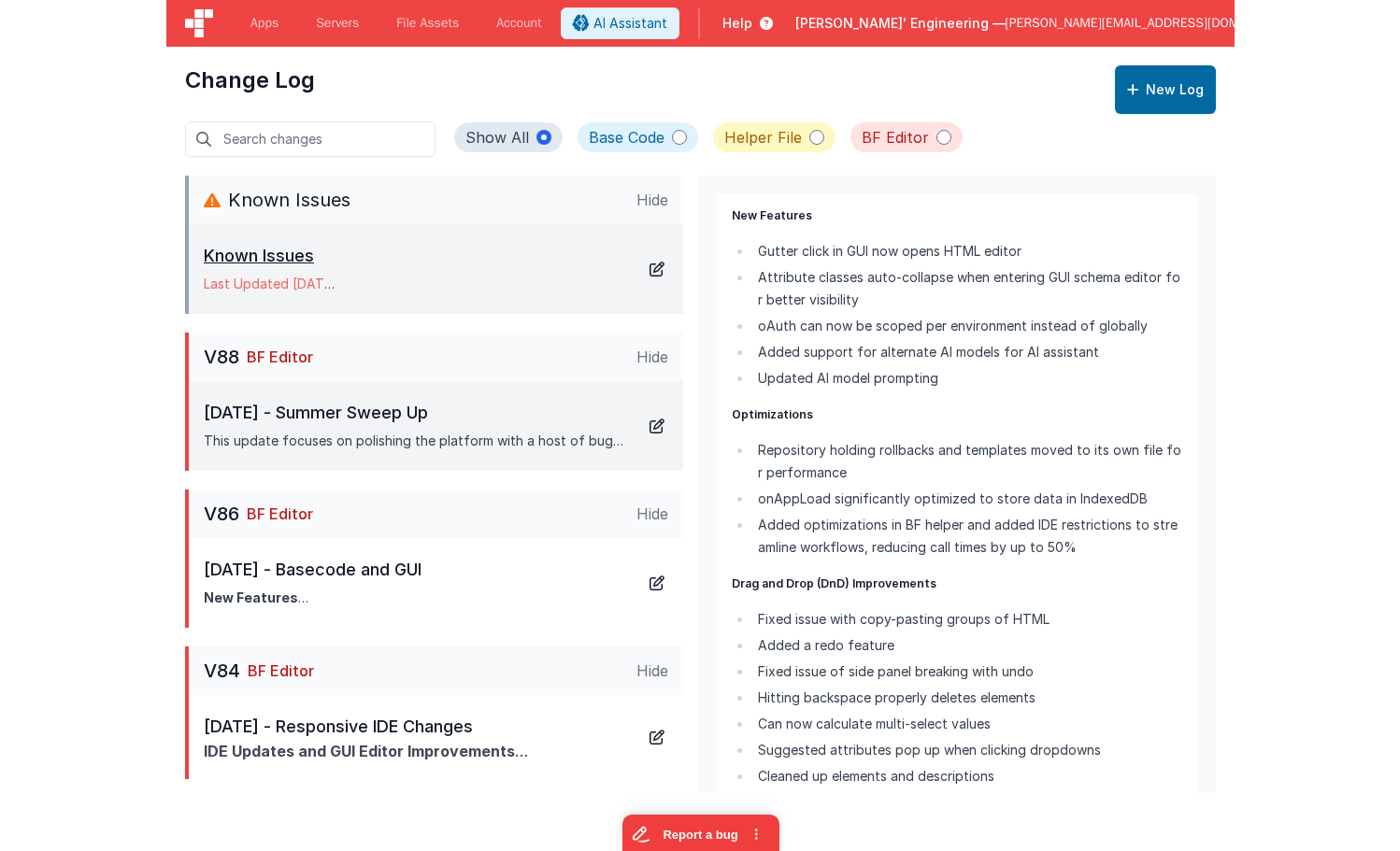 scroll, scrollTop: 0, scrollLeft: 0, axis: both 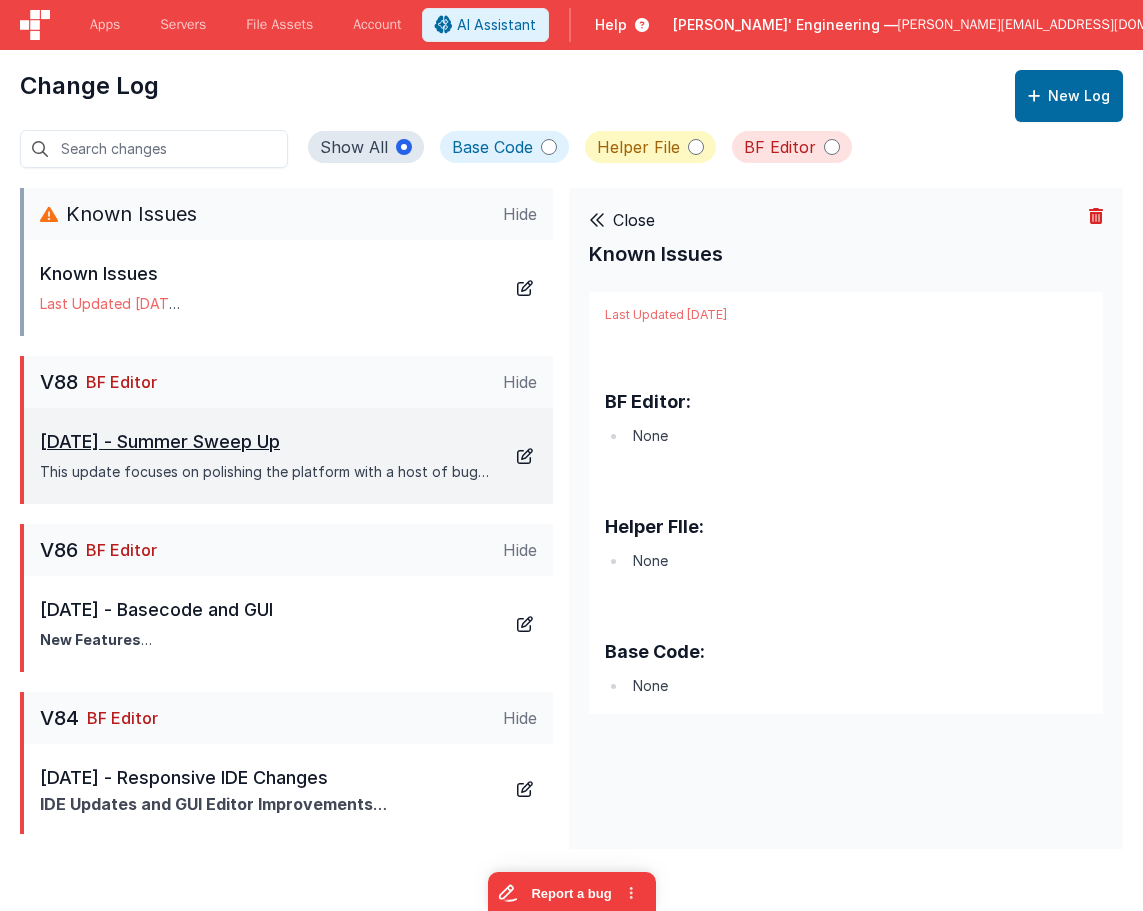 click on "This update focuses on polishing the platform with a host of bug fixes, performance improvements, and UI enhancements. From drag-and-drop refinements to OAuth stability and smarter AI tooling, everything’s a little smoother, faster, and more reliable." at bounding box center (268, 472) 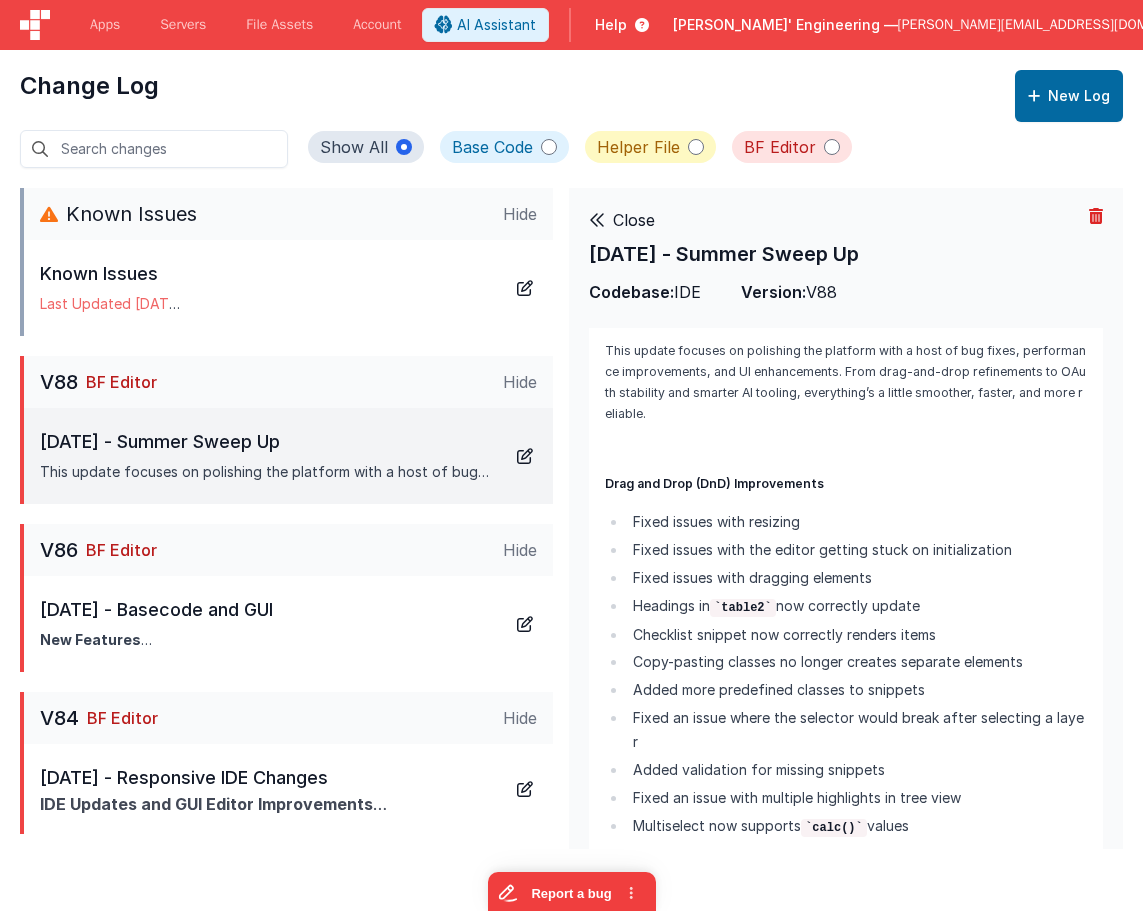 click at bounding box center [846, 448] 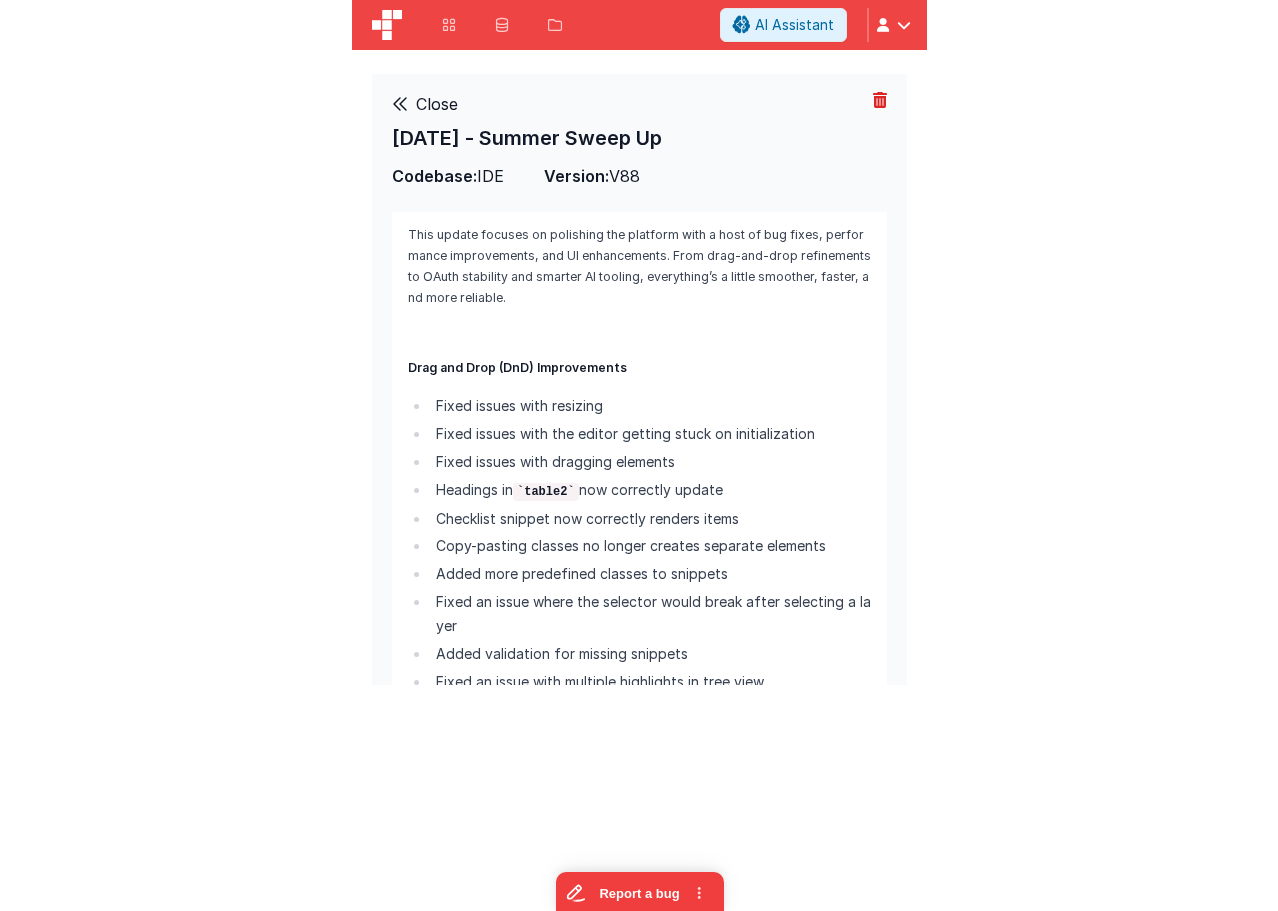 scroll, scrollTop: 0, scrollLeft: 0, axis: both 